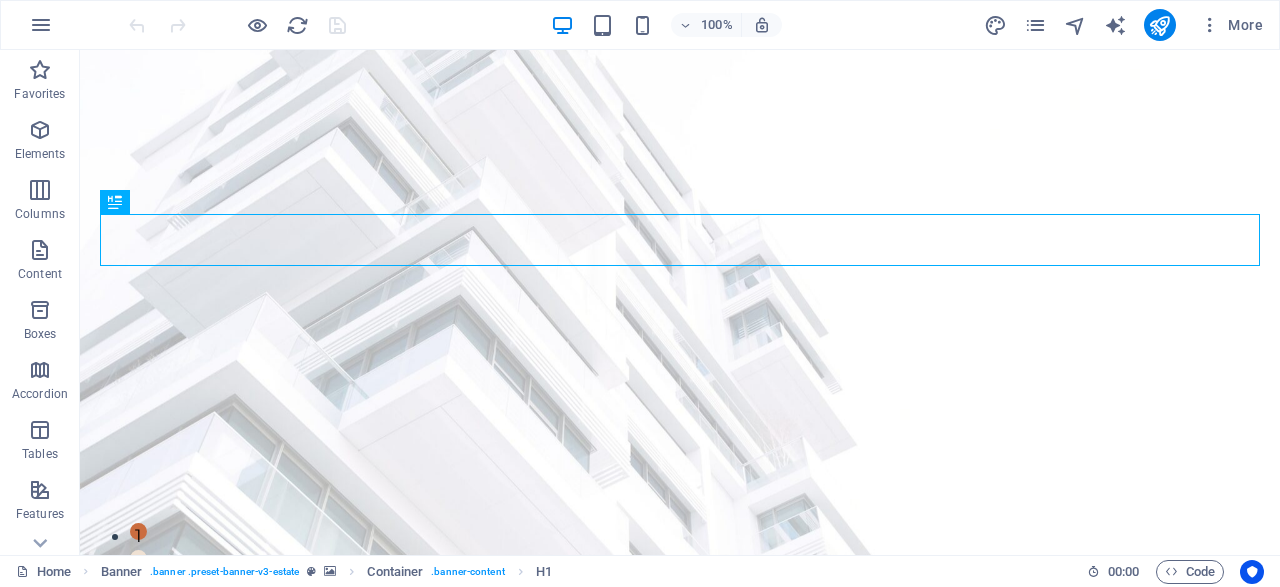 scroll, scrollTop: 0, scrollLeft: 0, axis: both 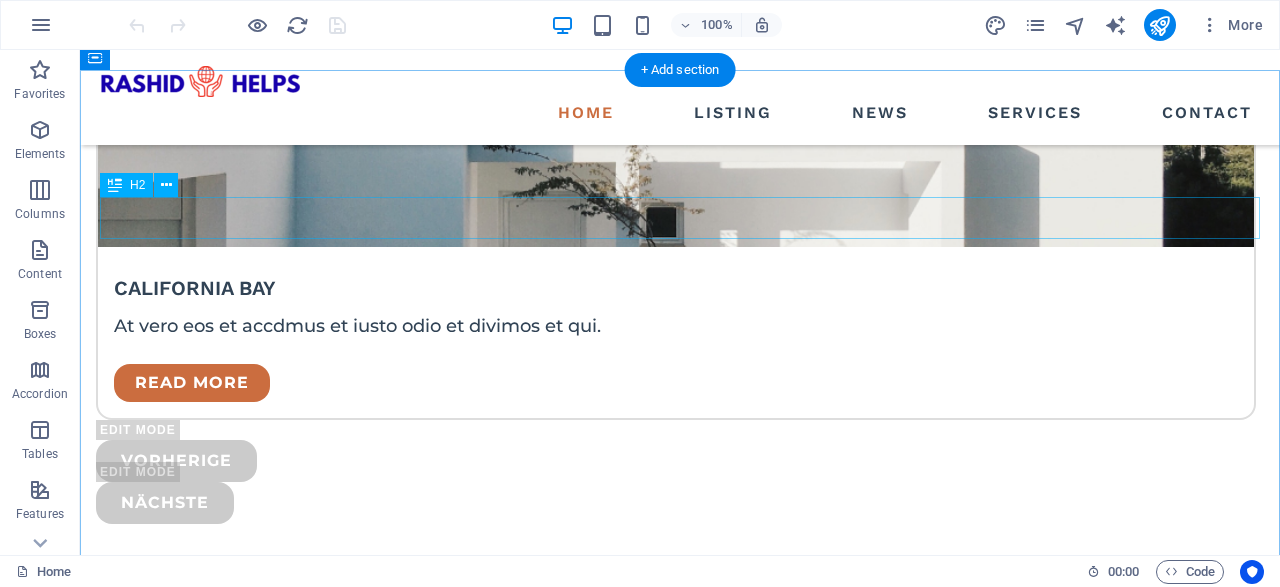 click on "news about Baku" at bounding box center [680, 4175] 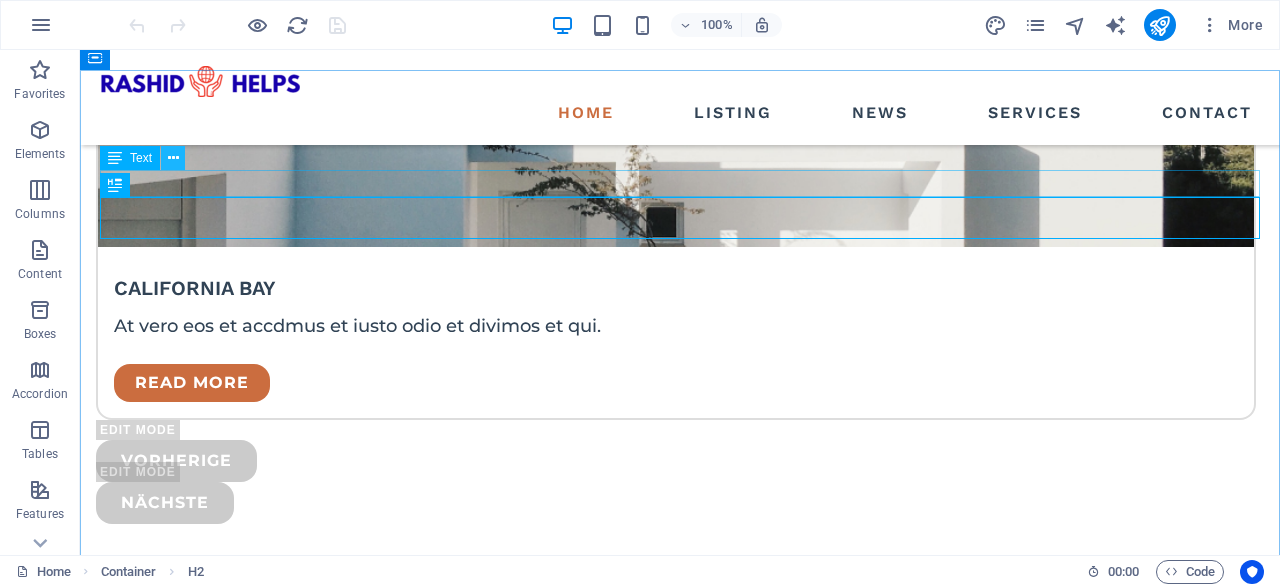 click at bounding box center (173, 158) 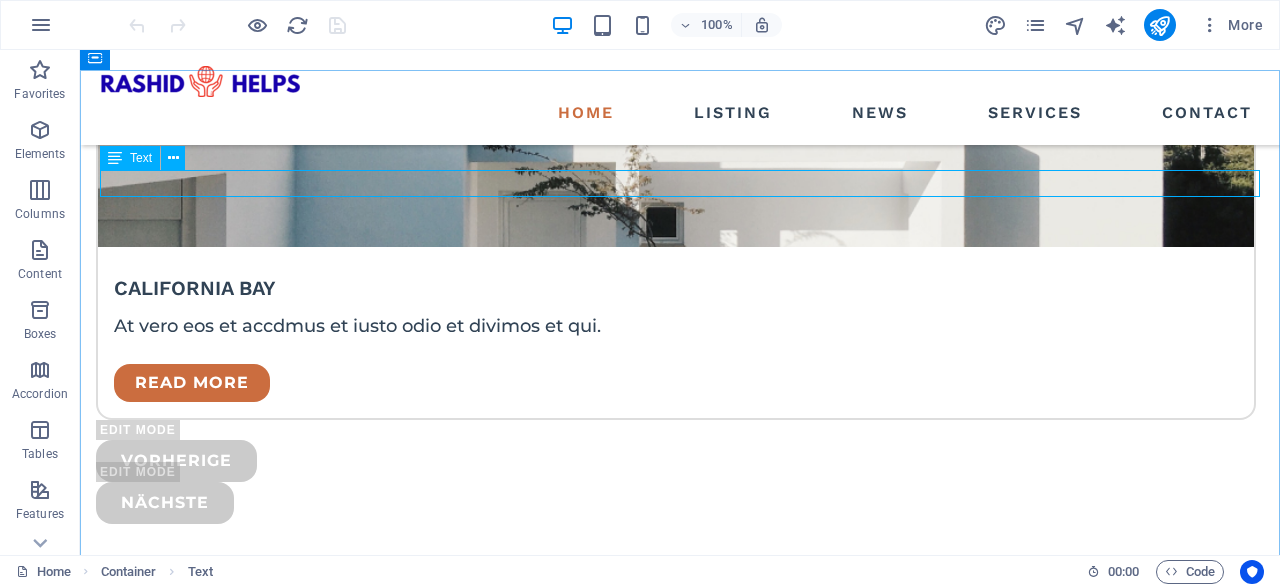 click at bounding box center [115, 158] 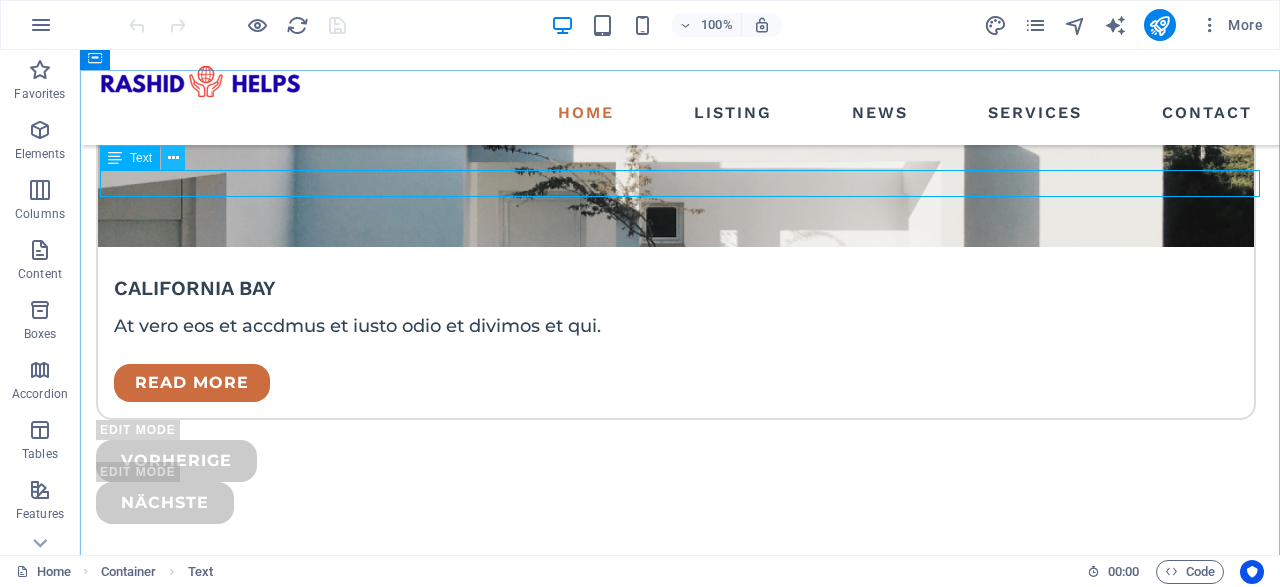 click at bounding box center (173, 158) 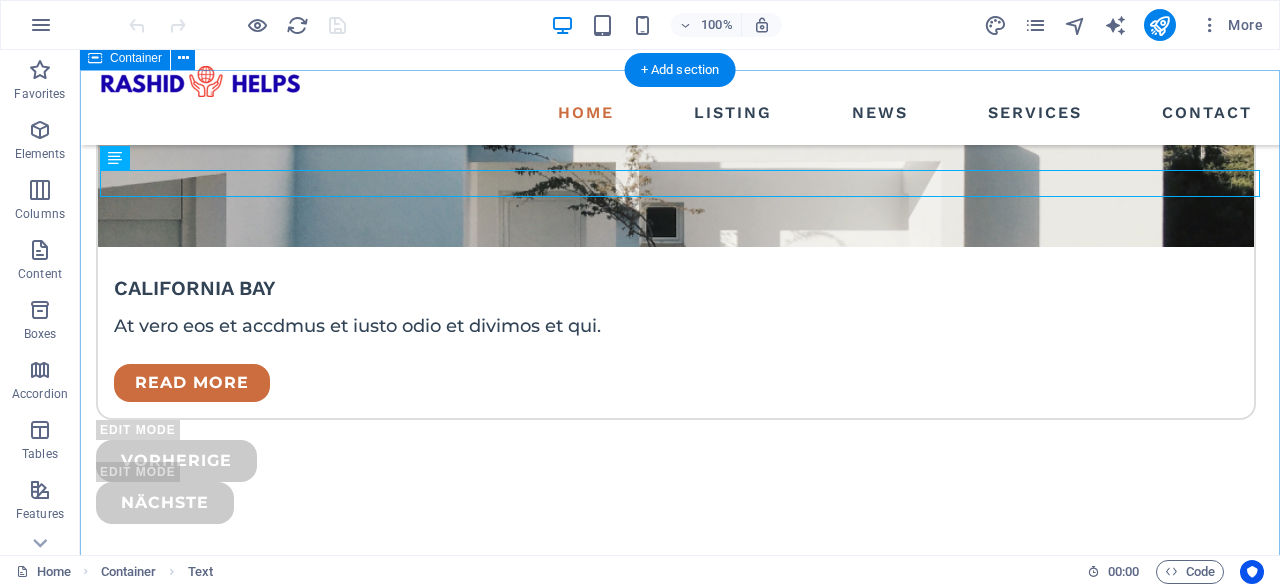 click on "BLOG
news about Baku Read the articles below about updates. Please read and comment. read more What Is Baku 2040 Master Plan The Master Plan encompasses the entire administrative territory of the capital. Read more Your first property Your First Property in Baku: A Gateway to a Thriving Lifestyle and Investment Read more You want to be an agent At vero eos et accdmus et iusto odio et divimos et qui. Read more Tips To Buy Property In Azerbaijan At vero eos et accdmus et iusto odio et divimos et qui. Read more Vorherige Nächste" at bounding box center (680, 5114) 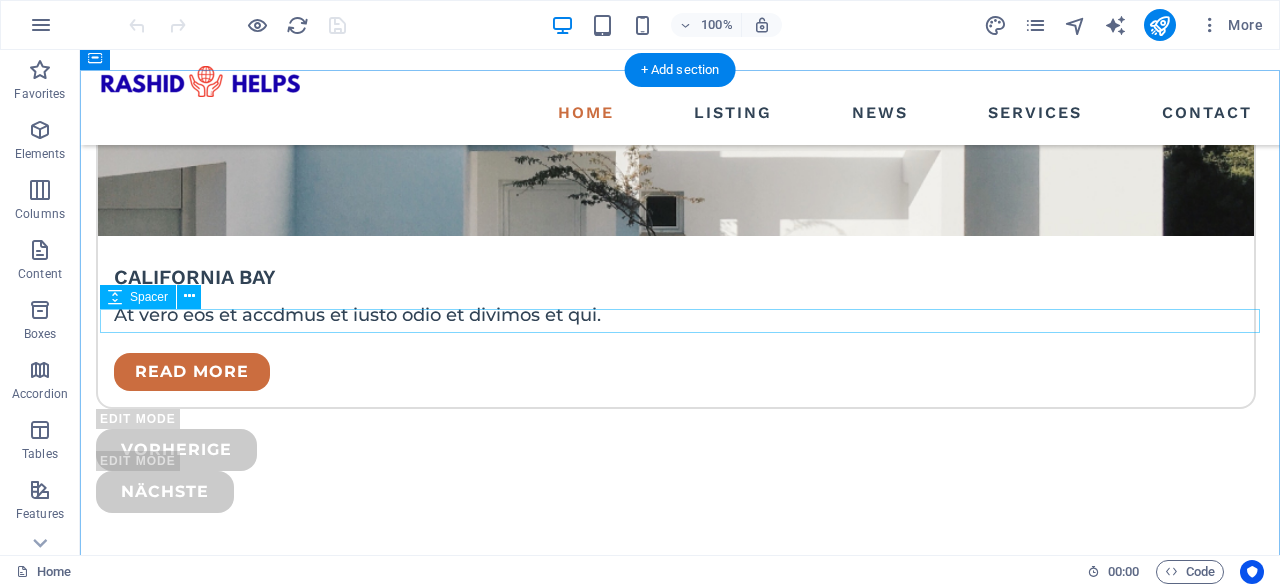 scroll, scrollTop: 4302, scrollLeft: 0, axis: vertical 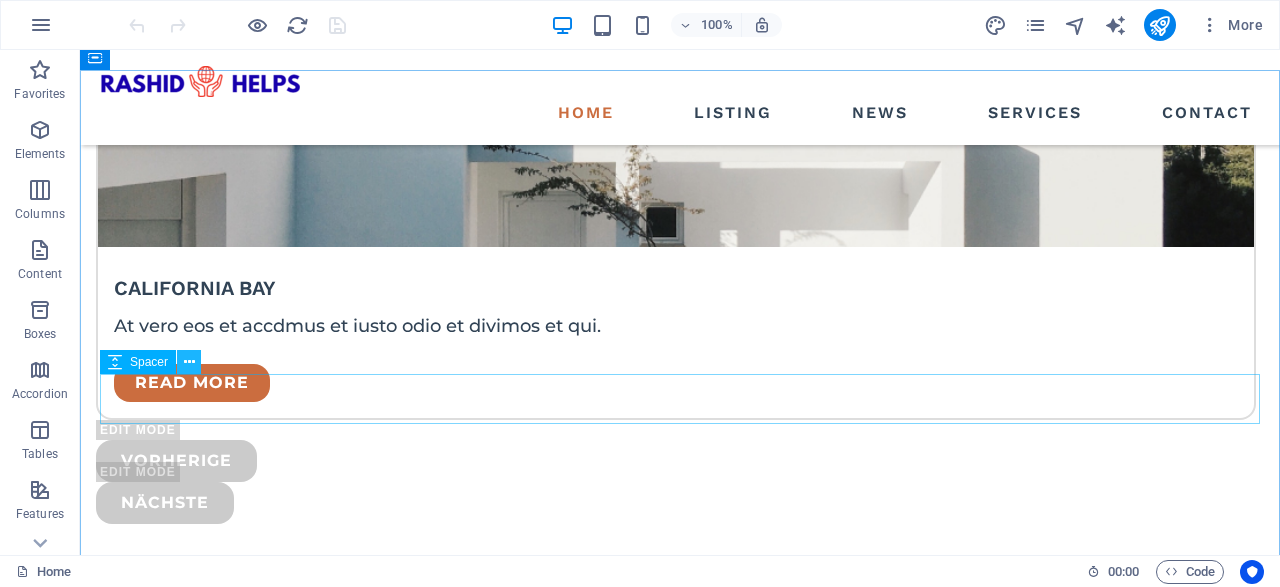 click at bounding box center [189, 362] 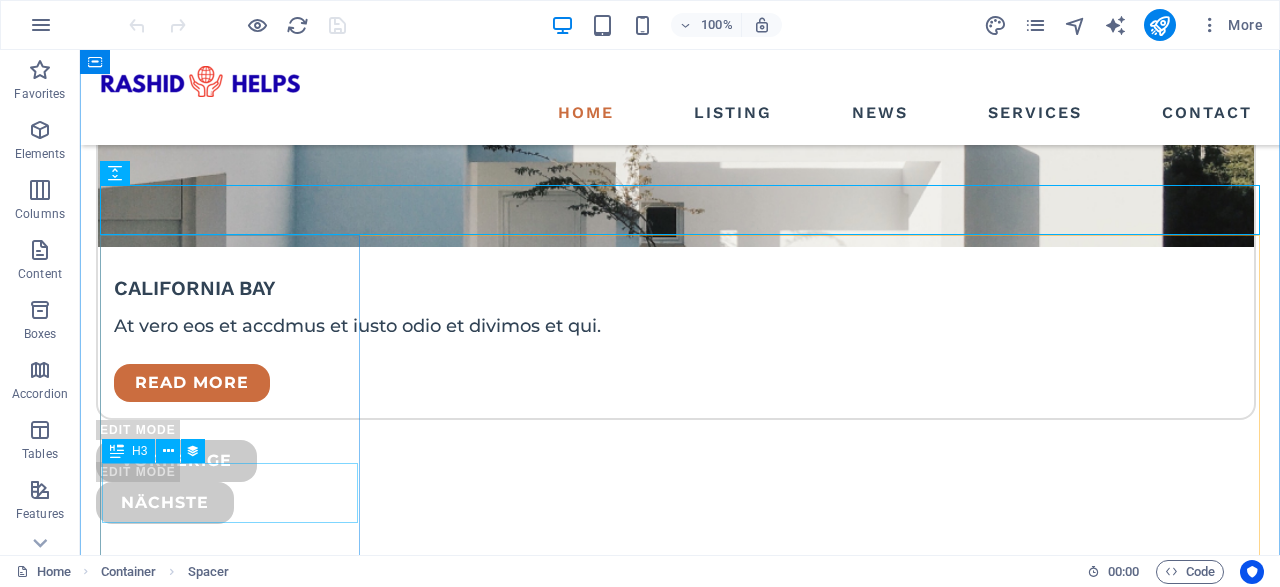 scroll, scrollTop: 4510, scrollLeft: 0, axis: vertical 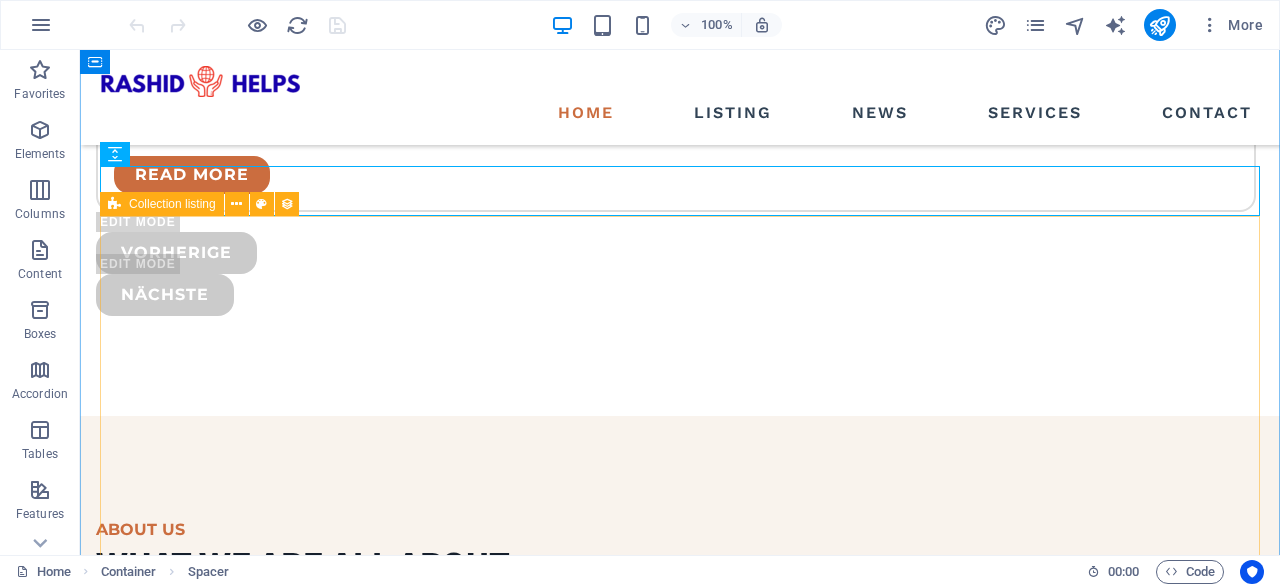 click on "What Is [CITY] 2040 Master Plan The Master Plan encompasses the entire administrative territory of the capital. Read more Your first property Your First Property in [CITY]: A Gateway to a Thriving Lifestyle and Investment Read more You want to be an agent At vero eos et accdmus et iusto odio et divimos et qui. Read more Tips To Buy Property In [COUNTRY] At vero eos et accdmus et iusto odio et divimos et qui. Read more  Vorherige Nächste" at bounding box center [680, 5034] 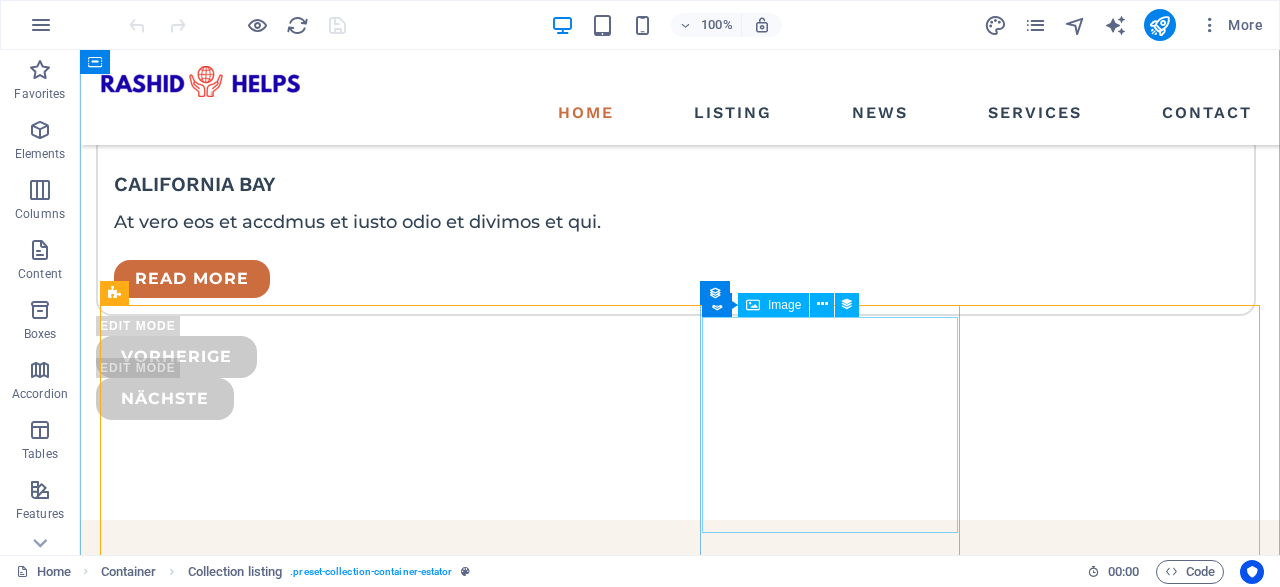 scroll, scrollTop: 4718, scrollLeft: 0, axis: vertical 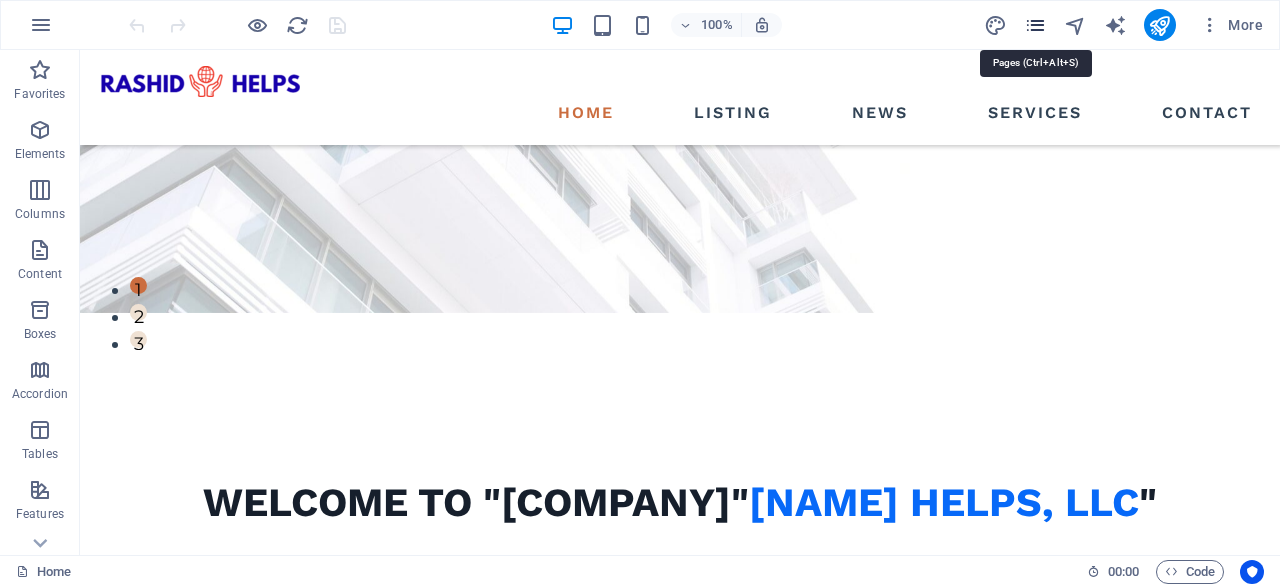 click at bounding box center [1035, 25] 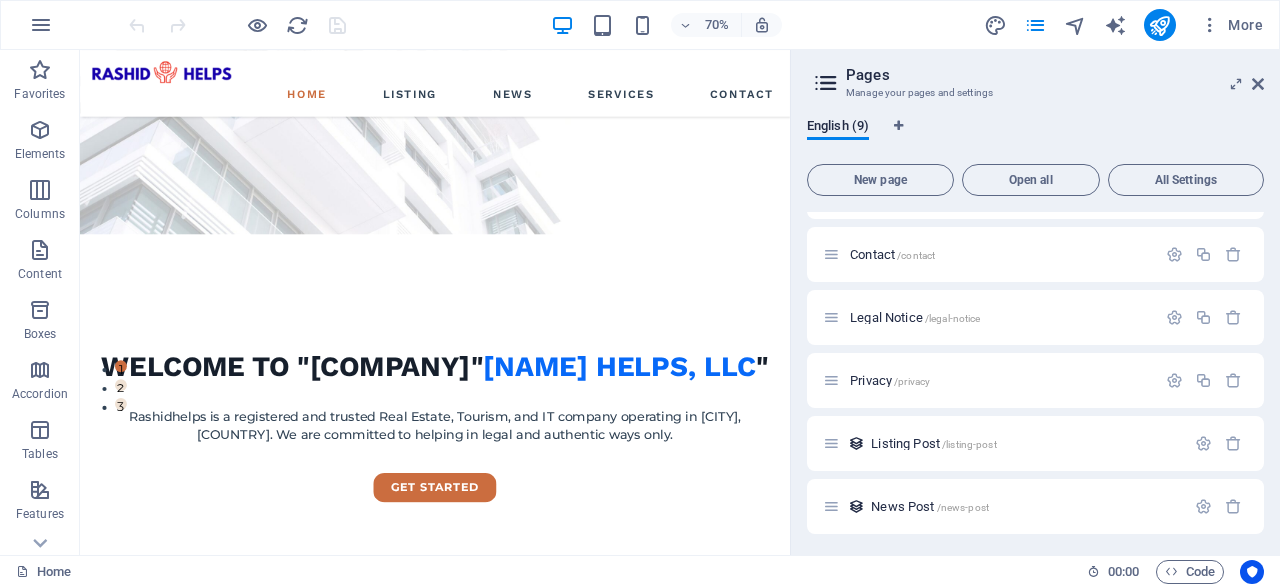 scroll, scrollTop: 240, scrollLeft: 0, axis: vertical 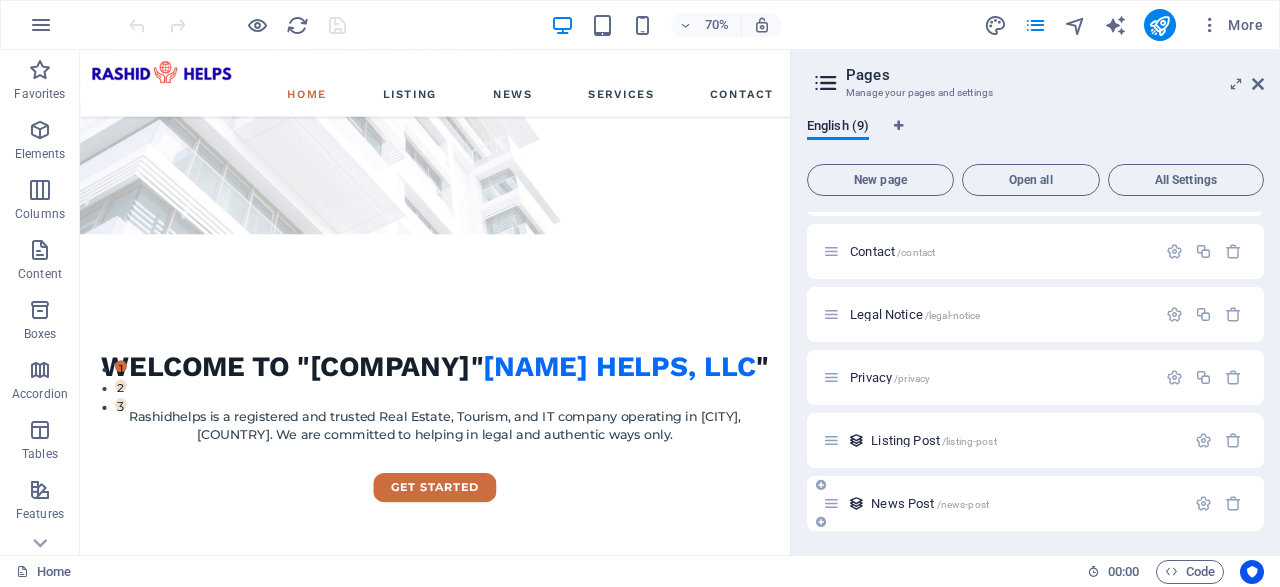 click on "News Post /news-post" at bounding box center [930, 503] 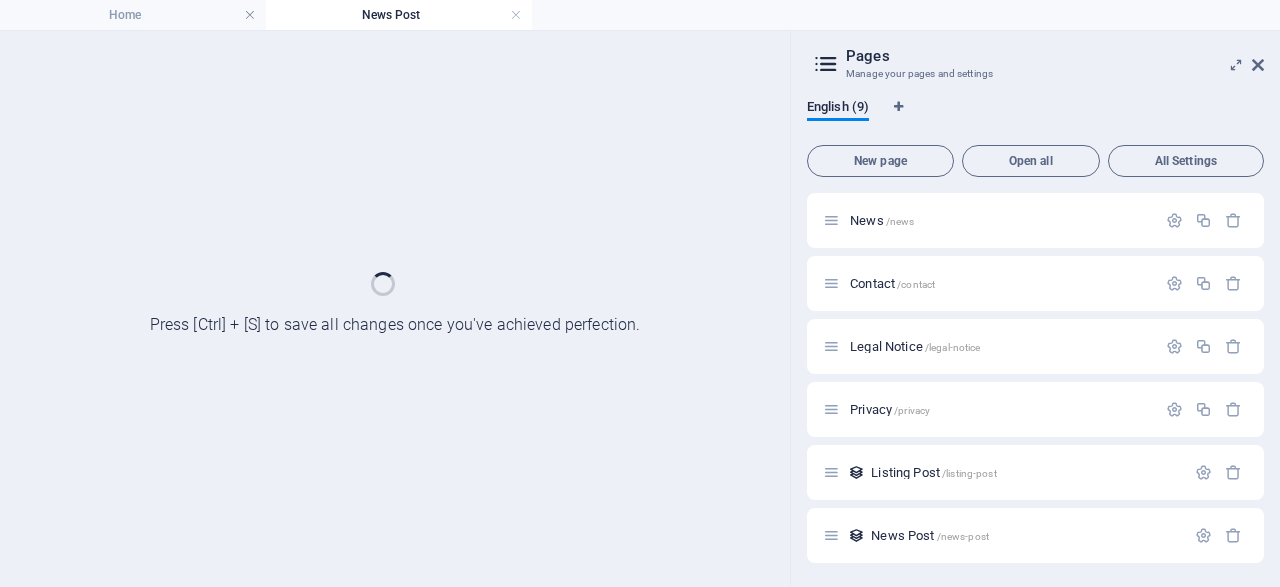 scroll, scrollTop: 189, scrollLeft: 0, axis: vertical 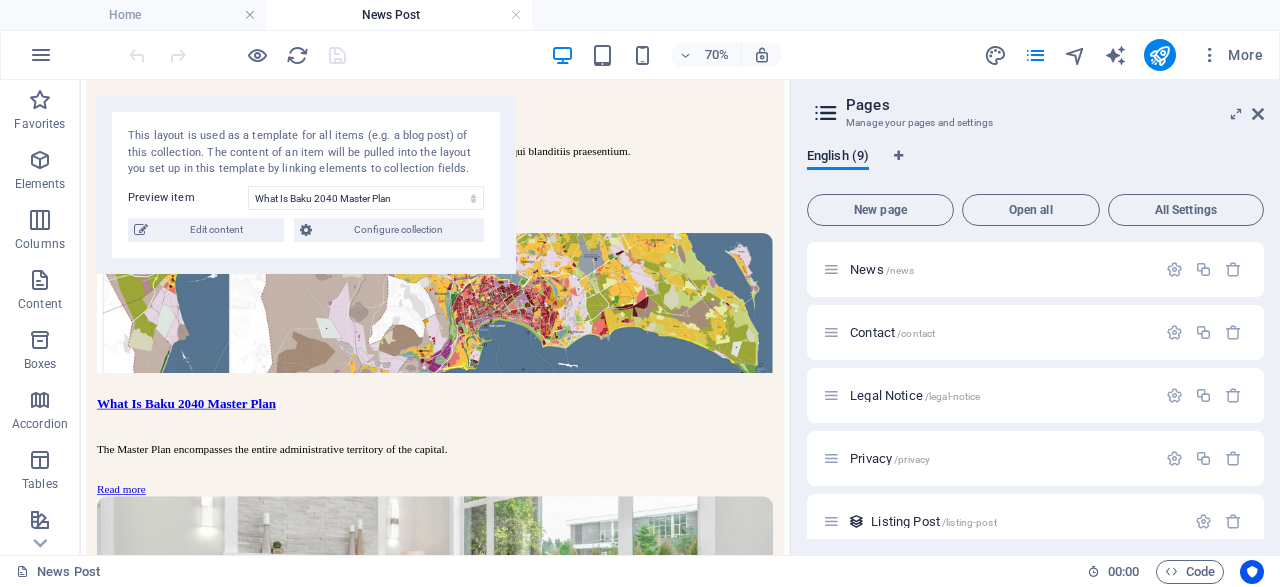 drag, startPoint x: 448, startPoint y: 281, endPoint x: 330, endPoint y: 553, distance: 296.49283 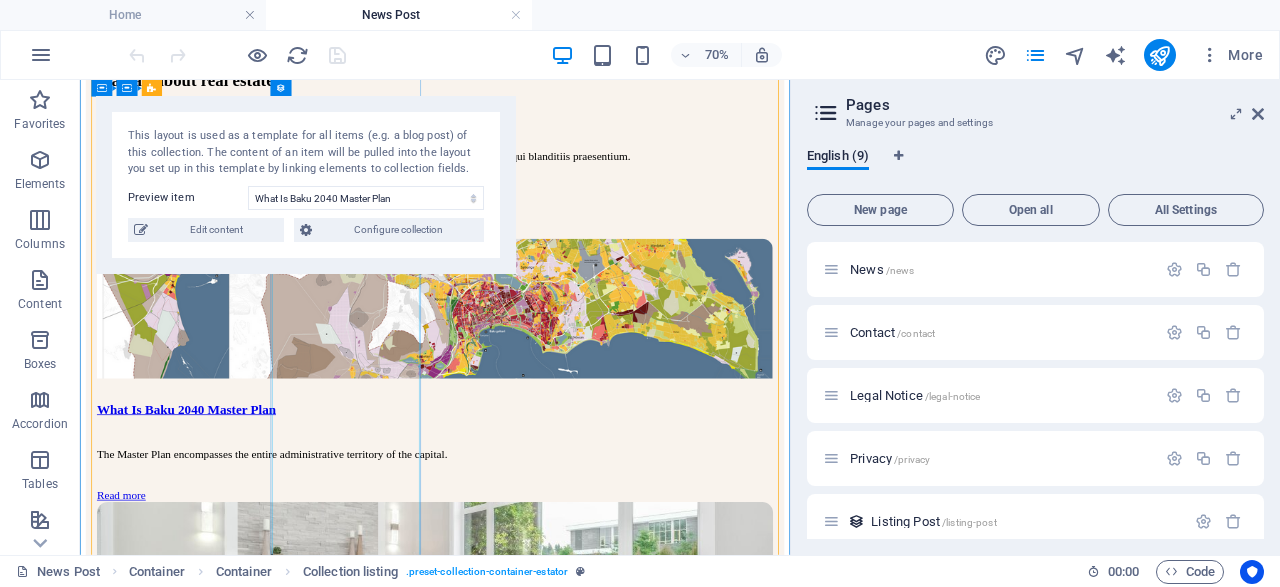 scroll, scrollTop: 1784, scrollLeft: 0, axis: vertical 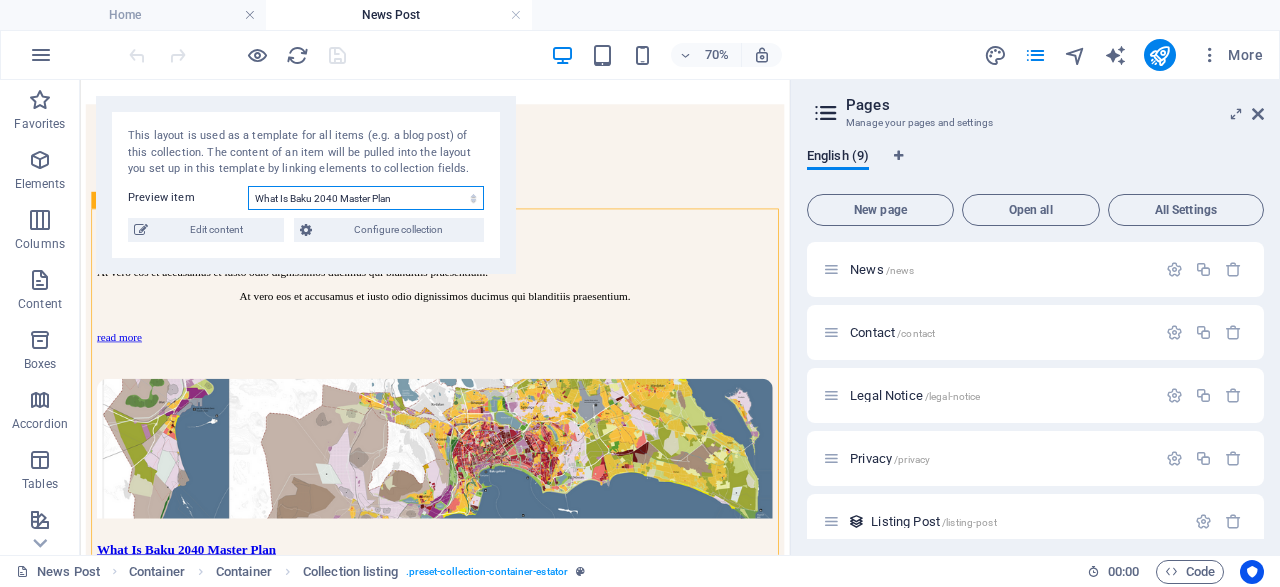 select on "6884dbfeb9ed1bcfcc05d641" 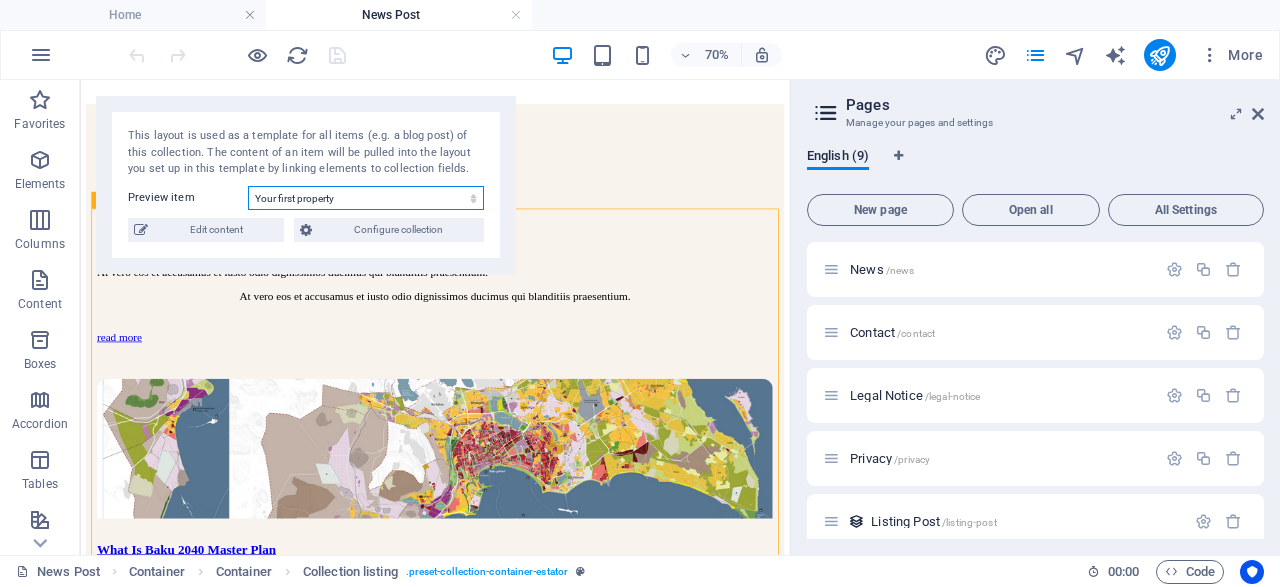 click on "Your first property" at bounding box center [0, 0] 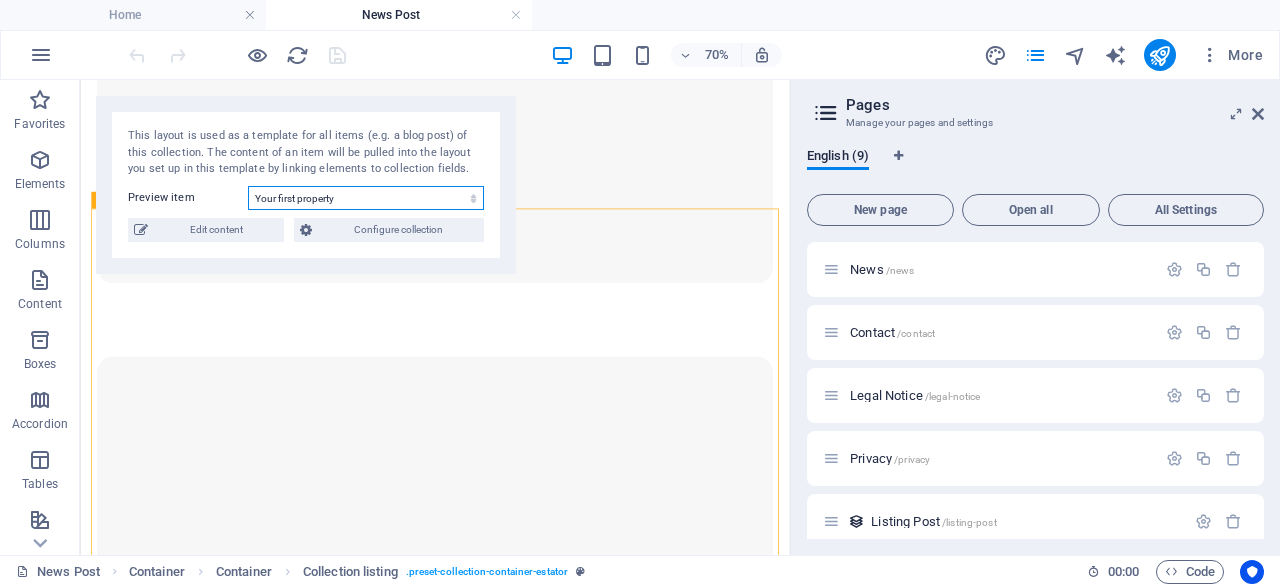 scroll, scrollTop: 2113, scrollLeft: 0, axis: vertical 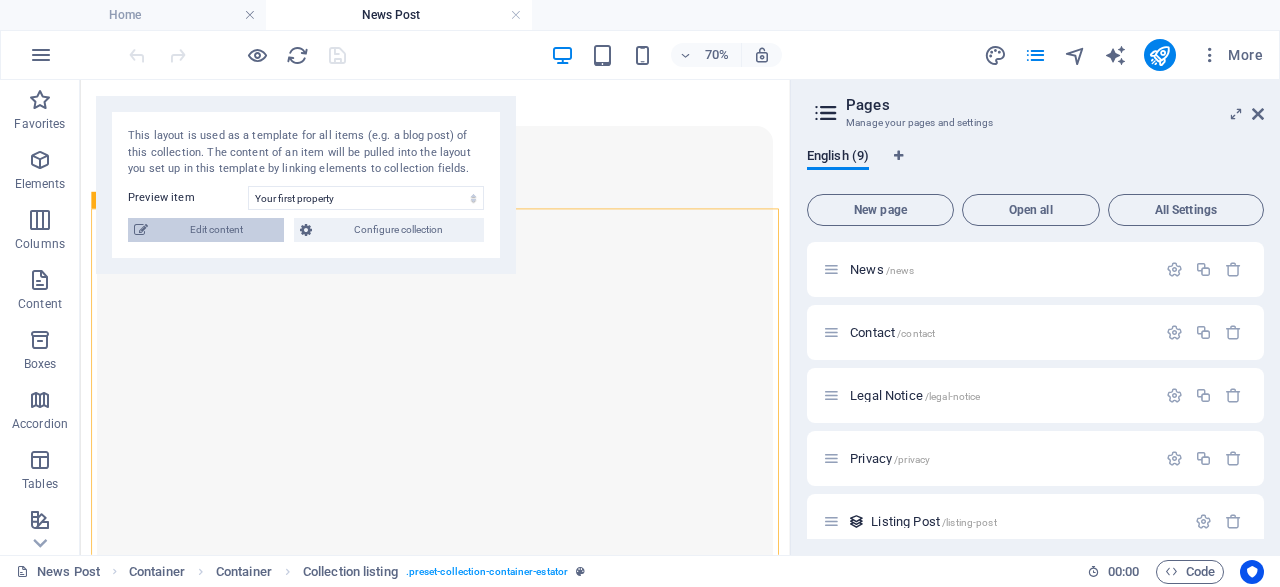 click on "Edit content" at bounding box center [216, 230] 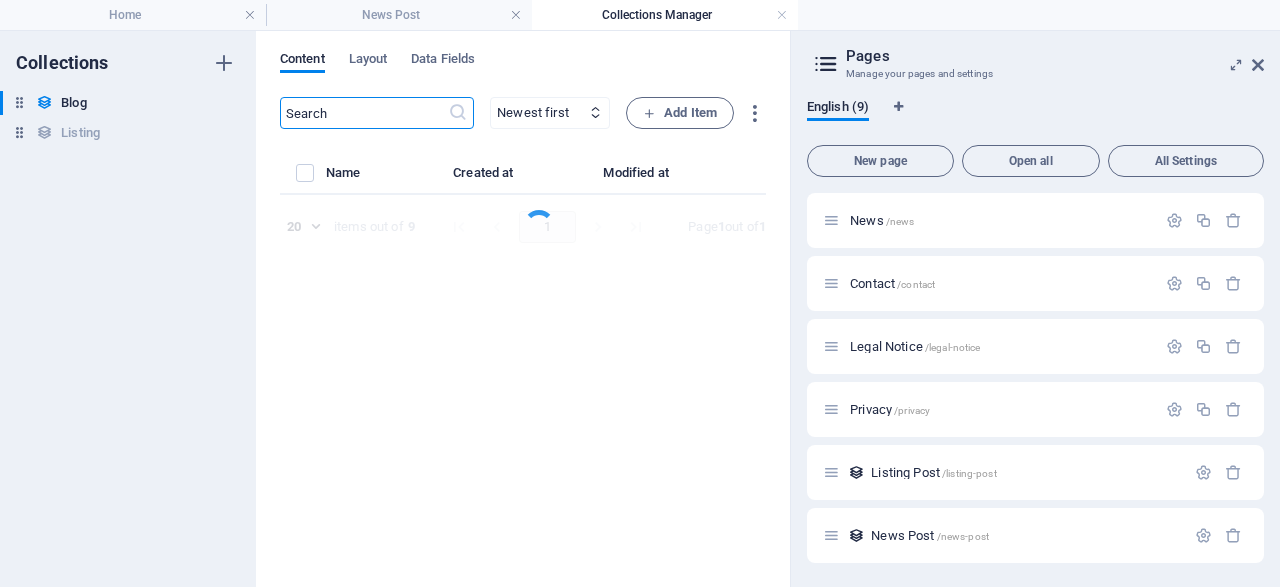select on "Investment" 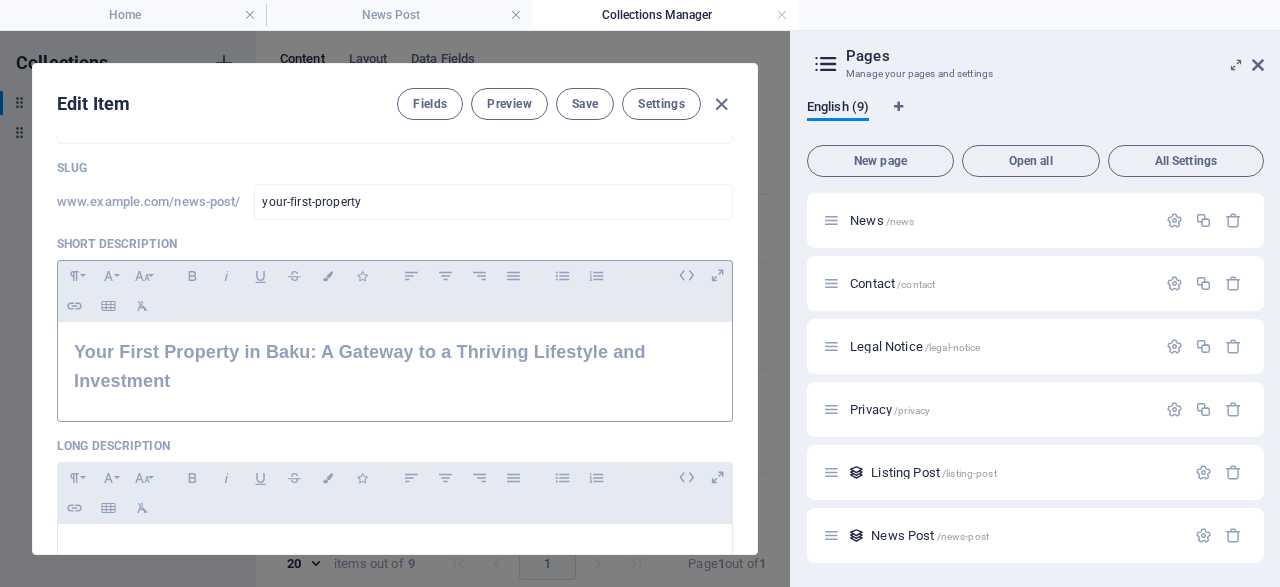scroll, scrollTop: 96, scrollLeft: 0, axis: vertical 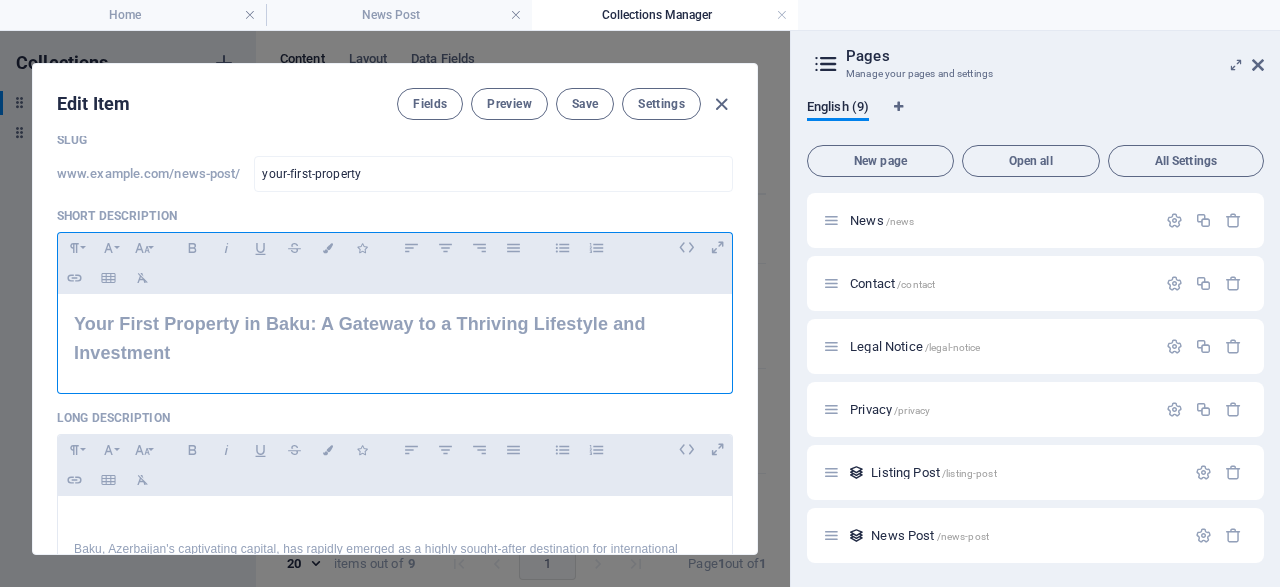 click on "Your First Property in Baku: A Gateway to a Thriving Lifestyle and Investment" at bounding box center [395, 339] 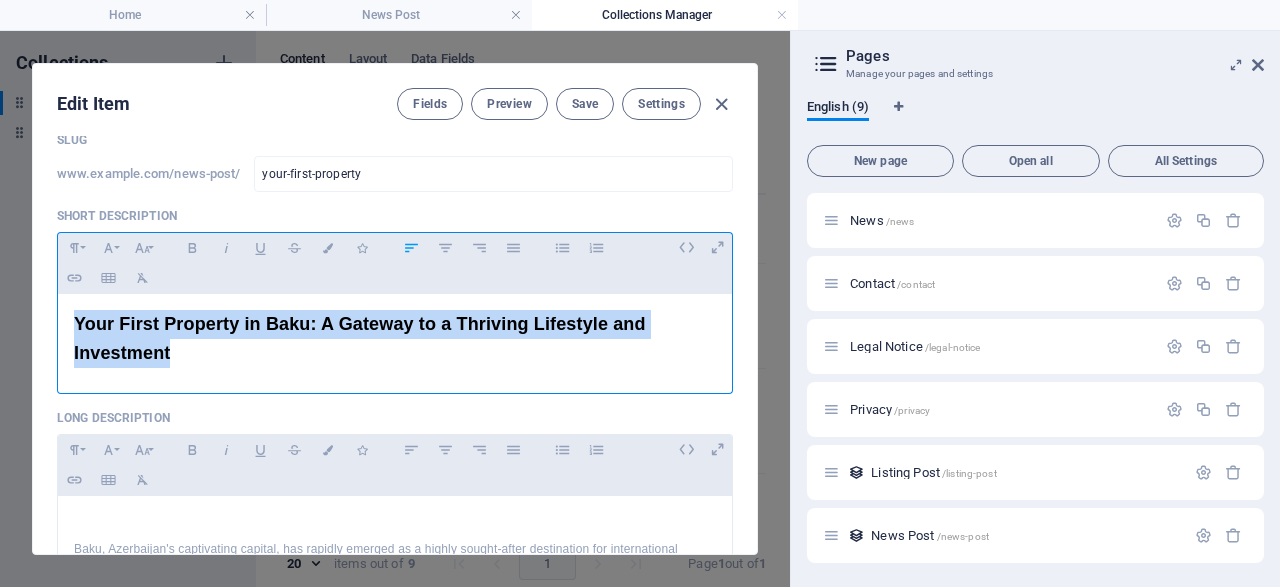 drag, startPoint x: 205, startPoint y: 358, endPoint x: 45, endPoint y: 327, distance: 162.97546 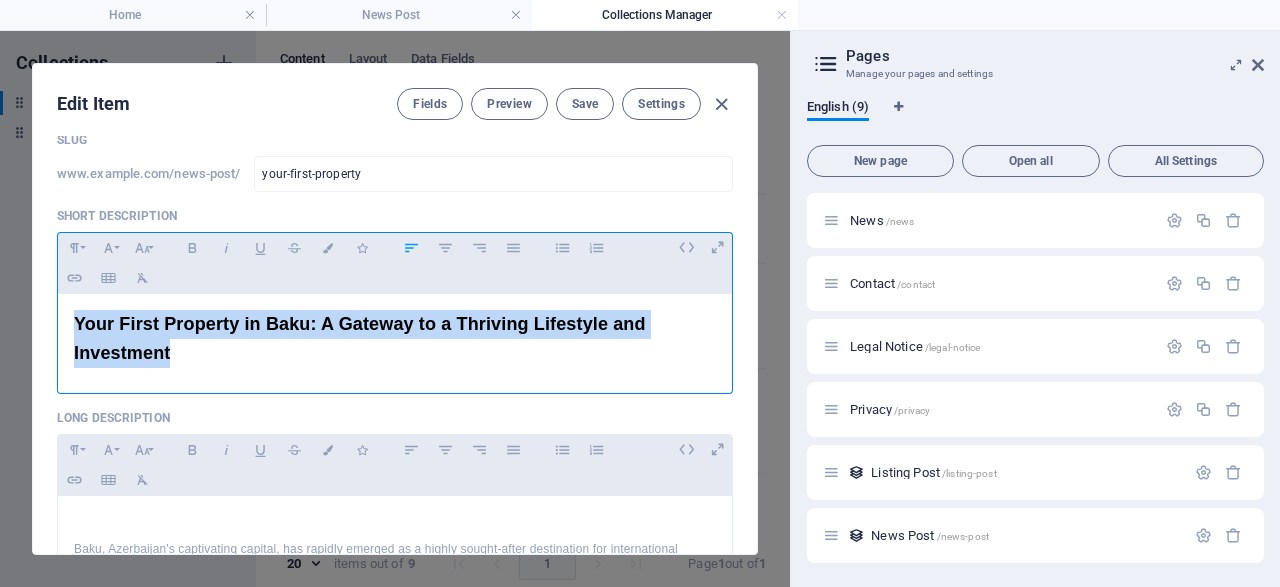 click on "Your First Property in Baku: A Gateway to a Thriving Lifestyle and Investment" at bounding box center (395, 339) 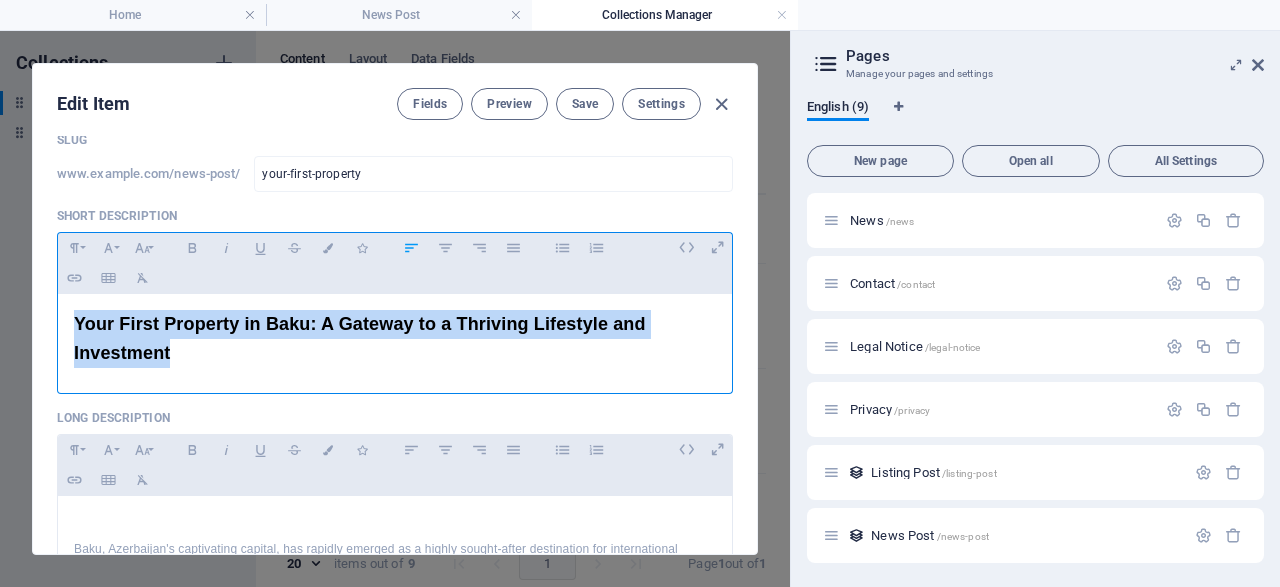 type 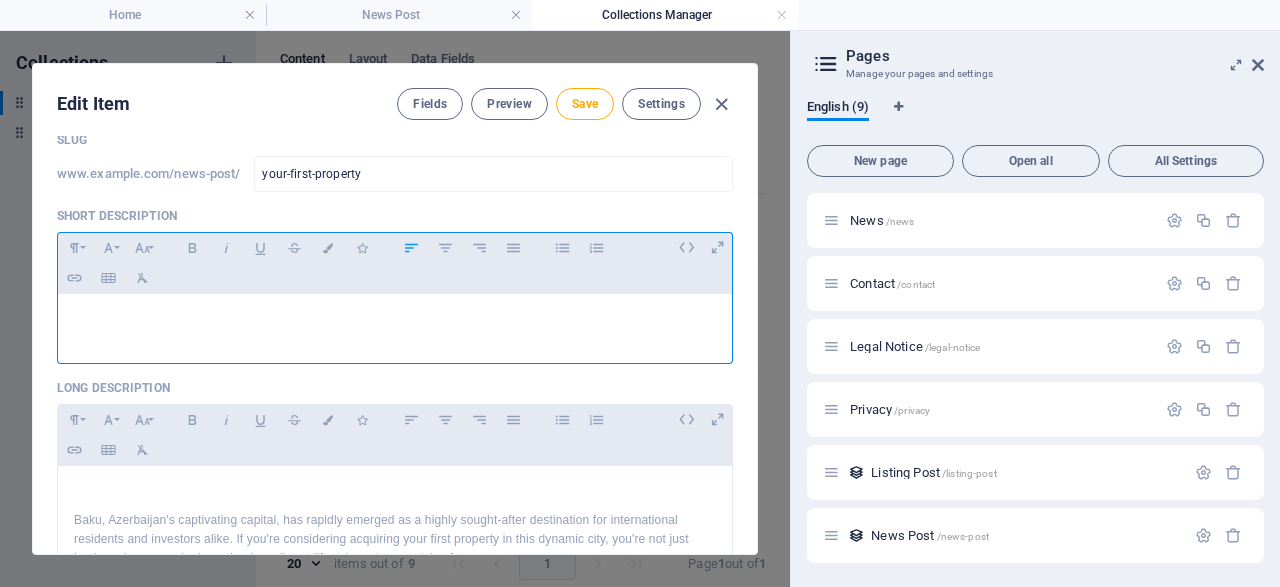 click at bounding box center (395, 319) 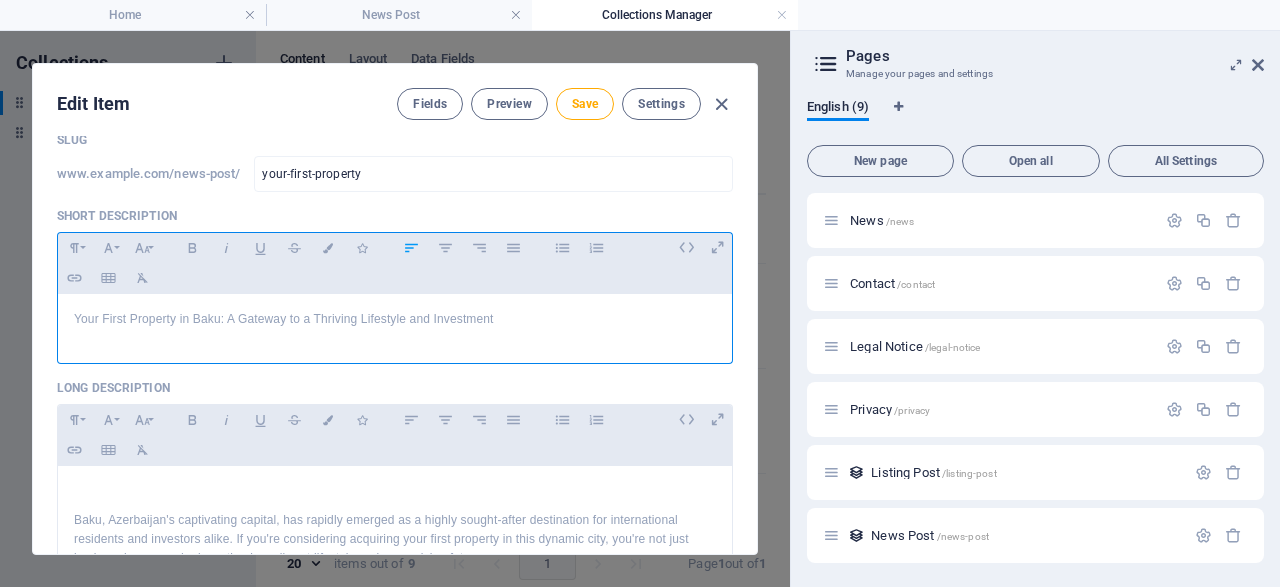 scroll, scrollTop: 595, scrollLeft: 4, axis: both 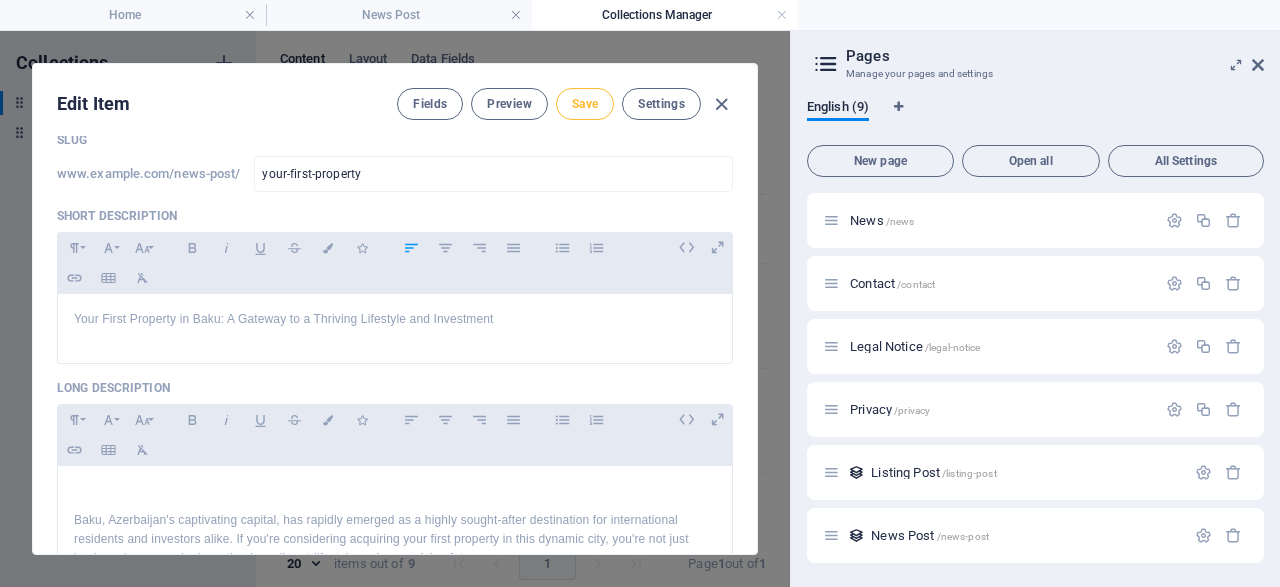 click on "Save" at bounding box center [585, 104] 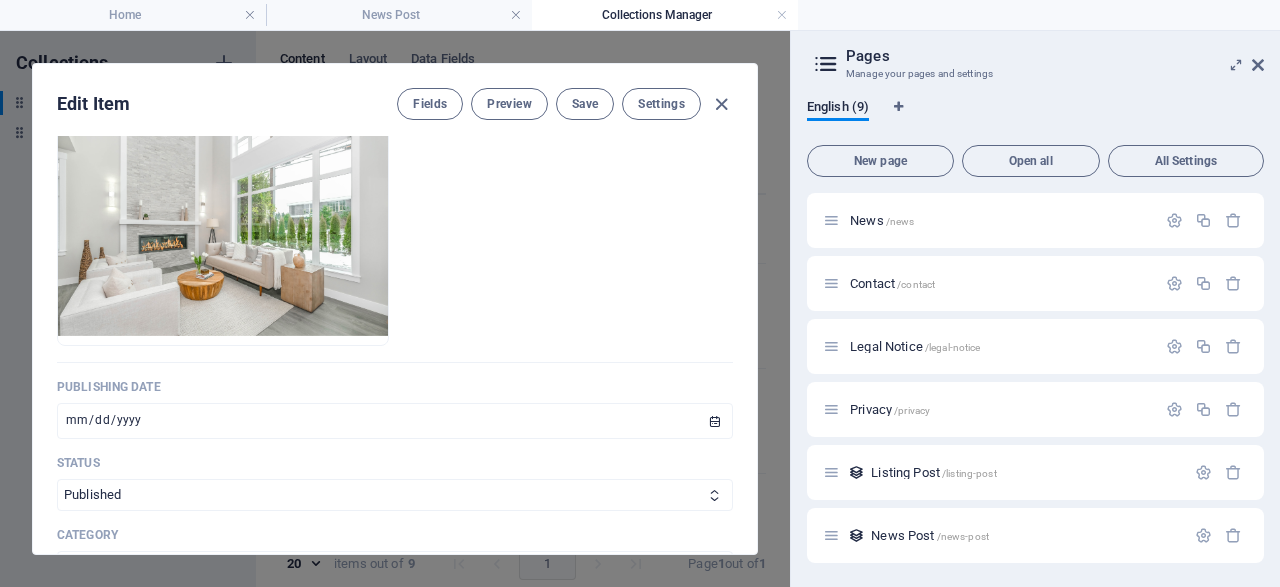scroll, scrollTop: 683, scrollLeft: 0, axis: vertical 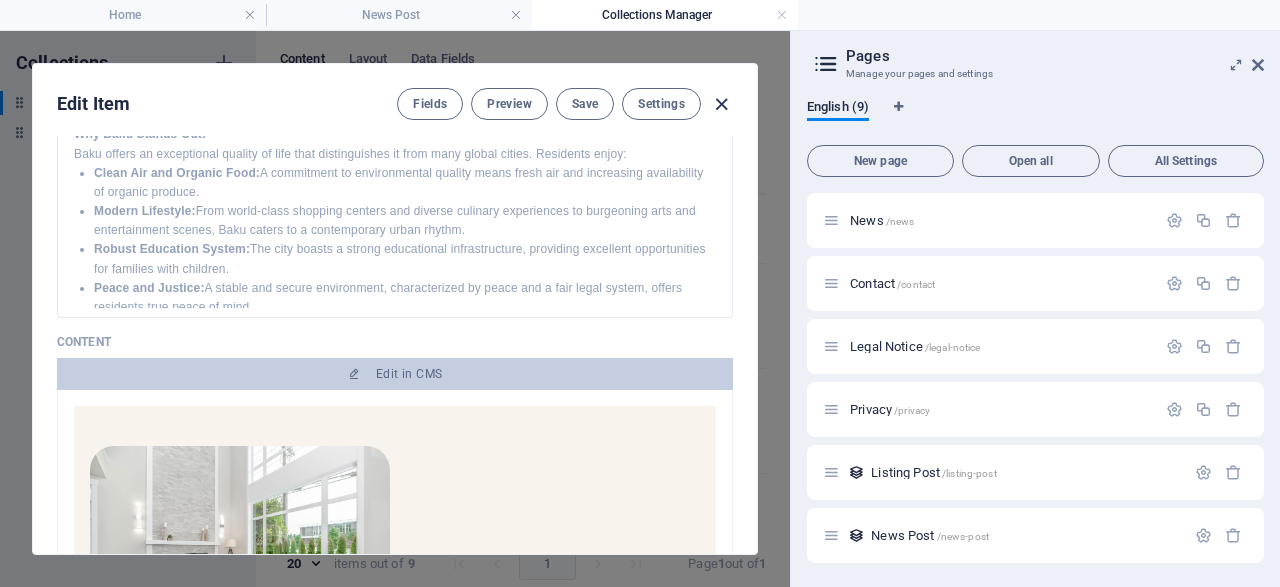 click at bounding box center [721, 104] 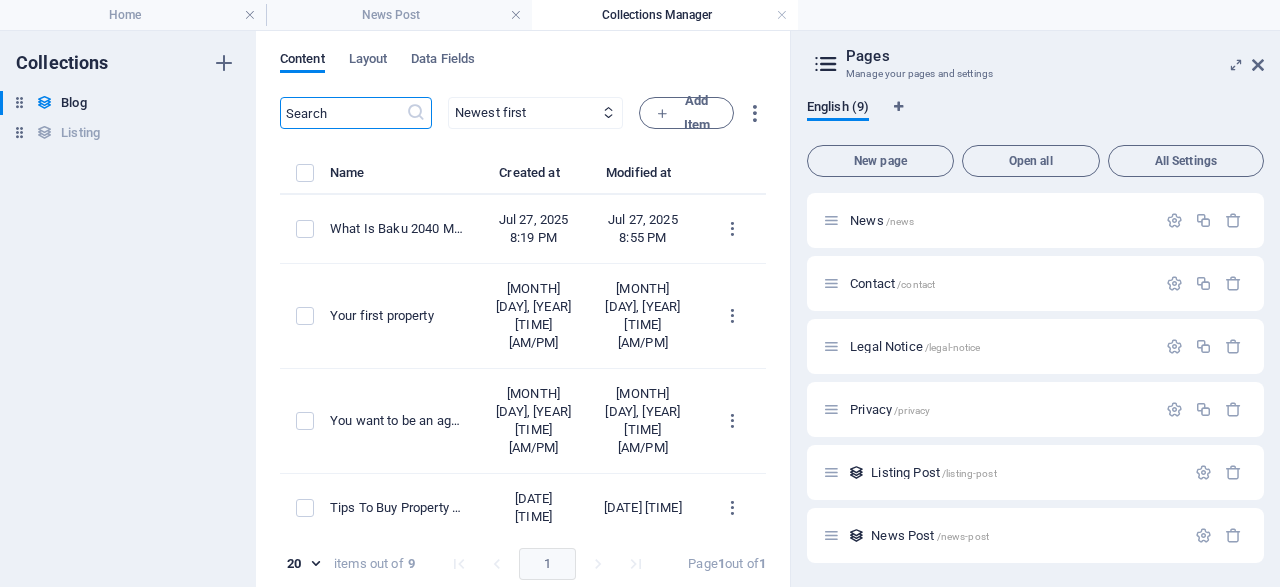 click on "Collections Blog Blog Listing Listing" at bounding box center (128, 309) 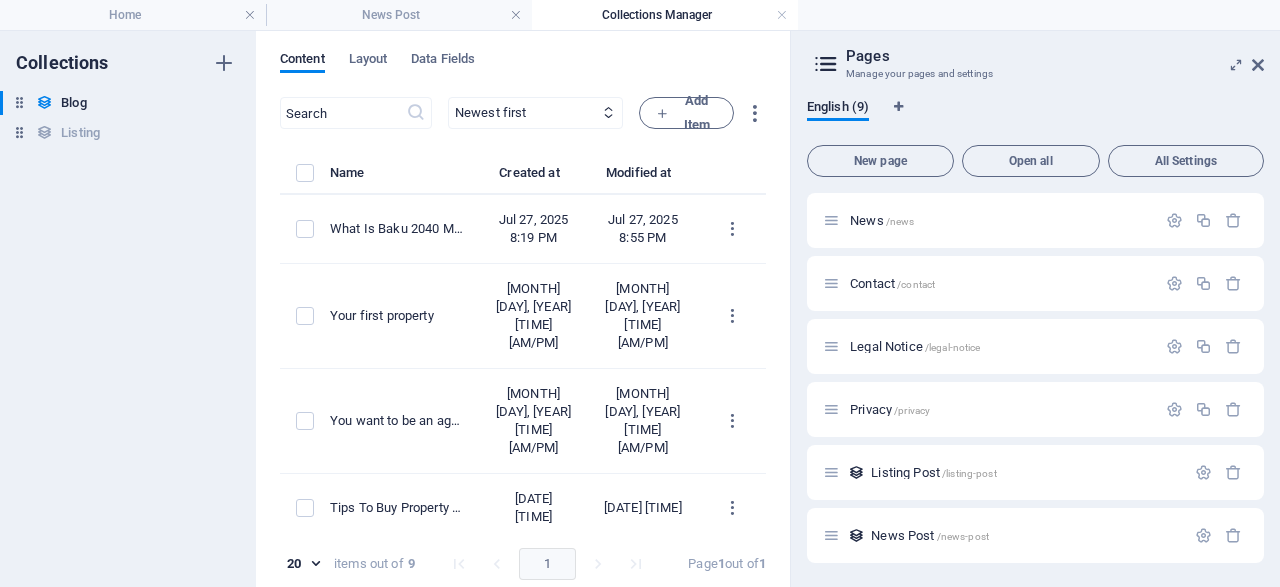 click on "Pages" at bounding box center (1055, 56) 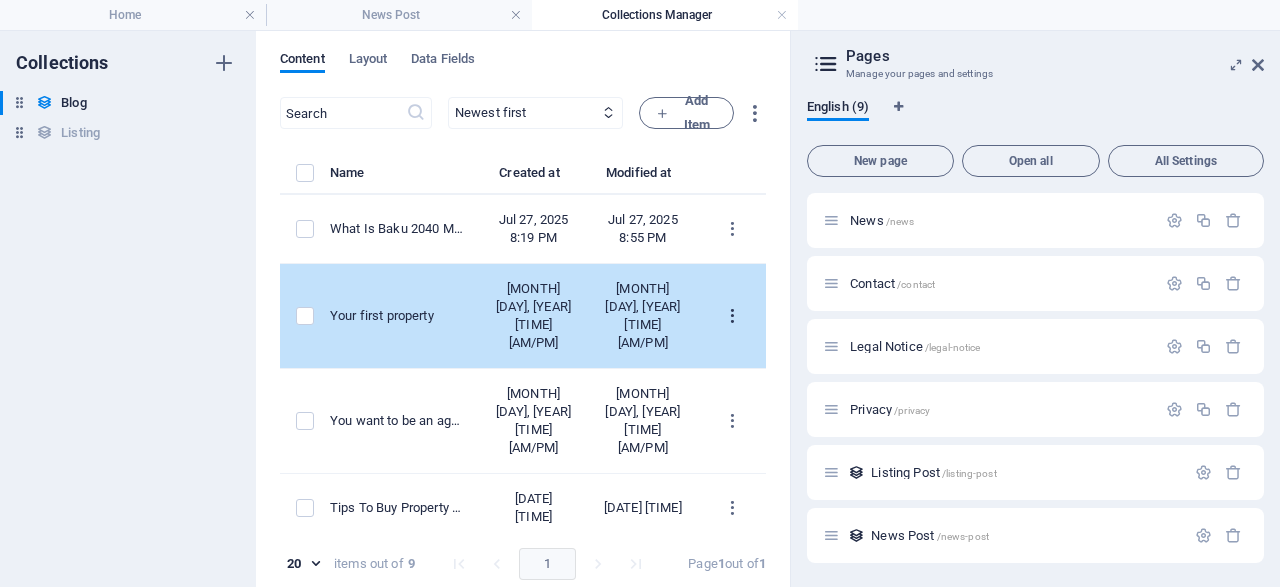click at bounding box center (732, 316) 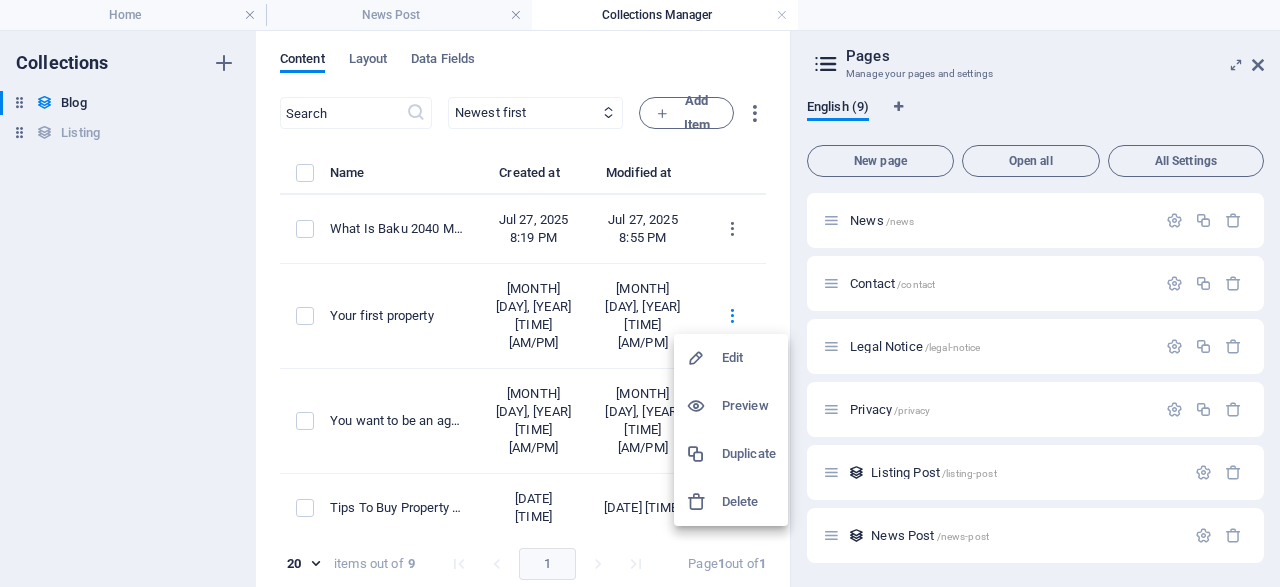 click on "Edit" at bounding box center (749, 358) 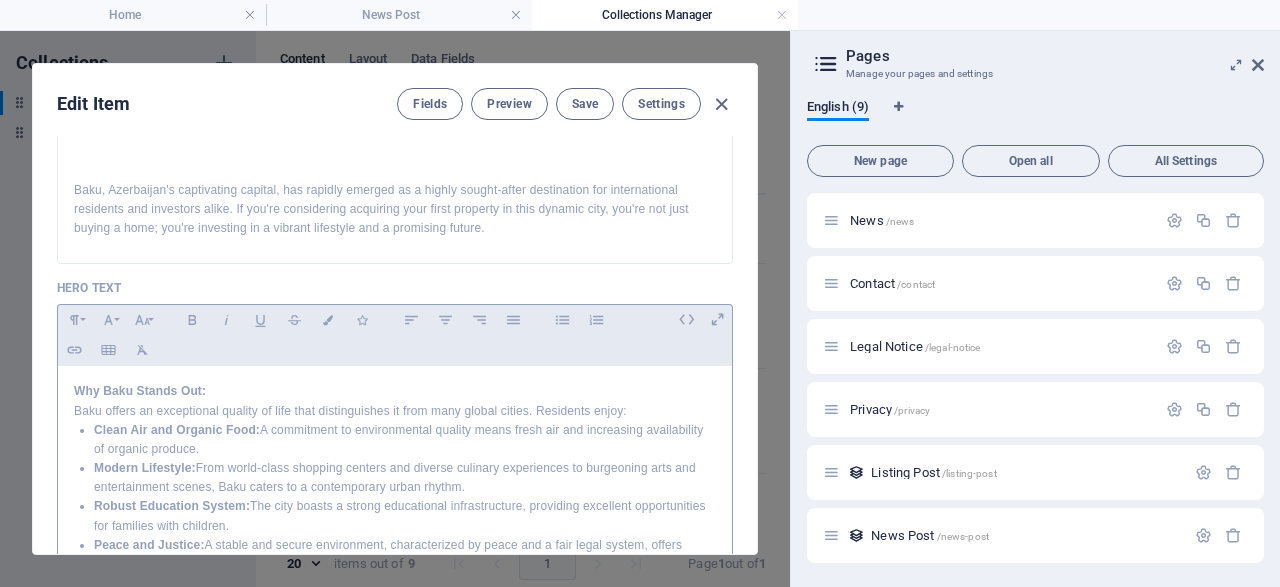 scroll, scrollTop: 384, scrollLeft: 0, axis: vertical 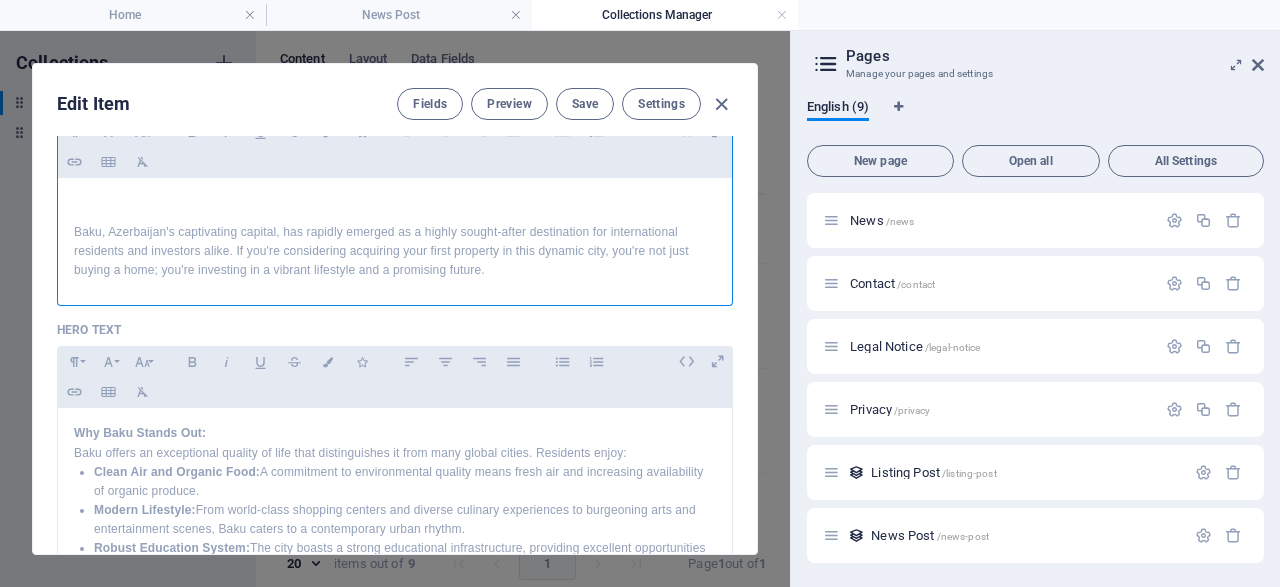 click at bounding box center (395, 208) 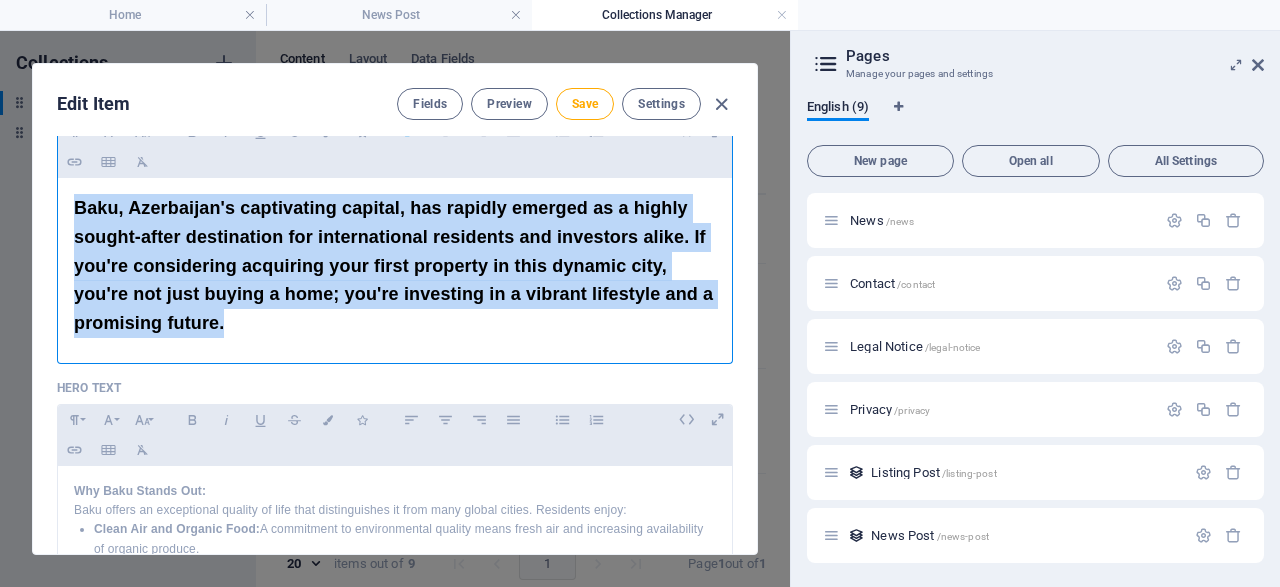 drag, startPoint x: 209, startPoint y: 311, endPoint x: 27, endPoint y: 199, distance: 213.70073 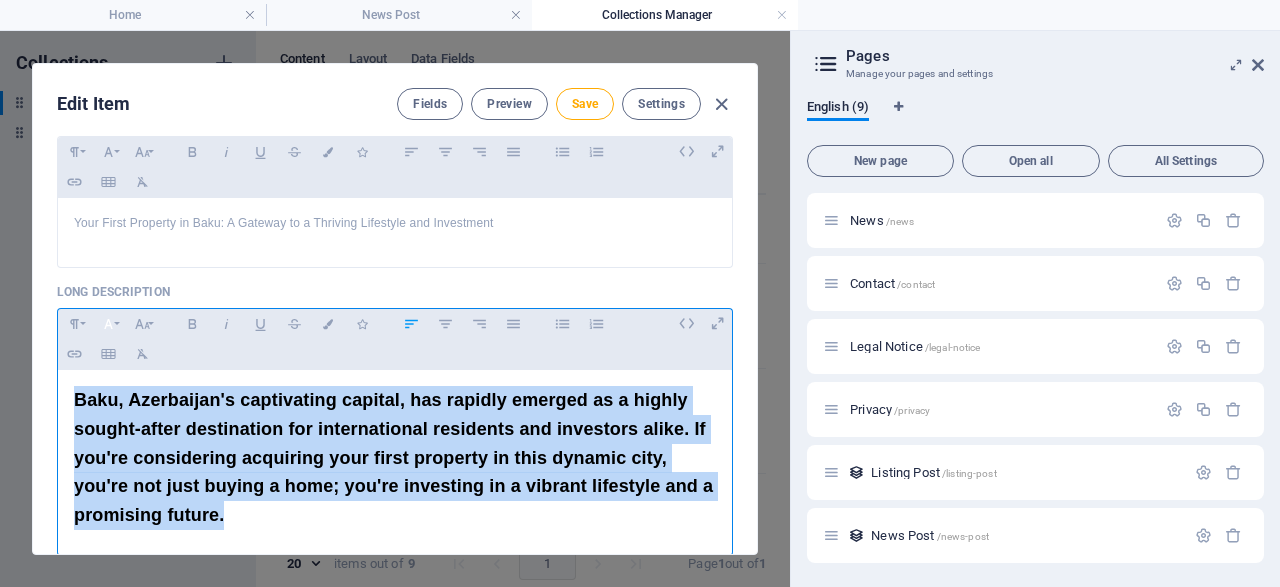 click on "Font Family" at bounding box center (108, 324) 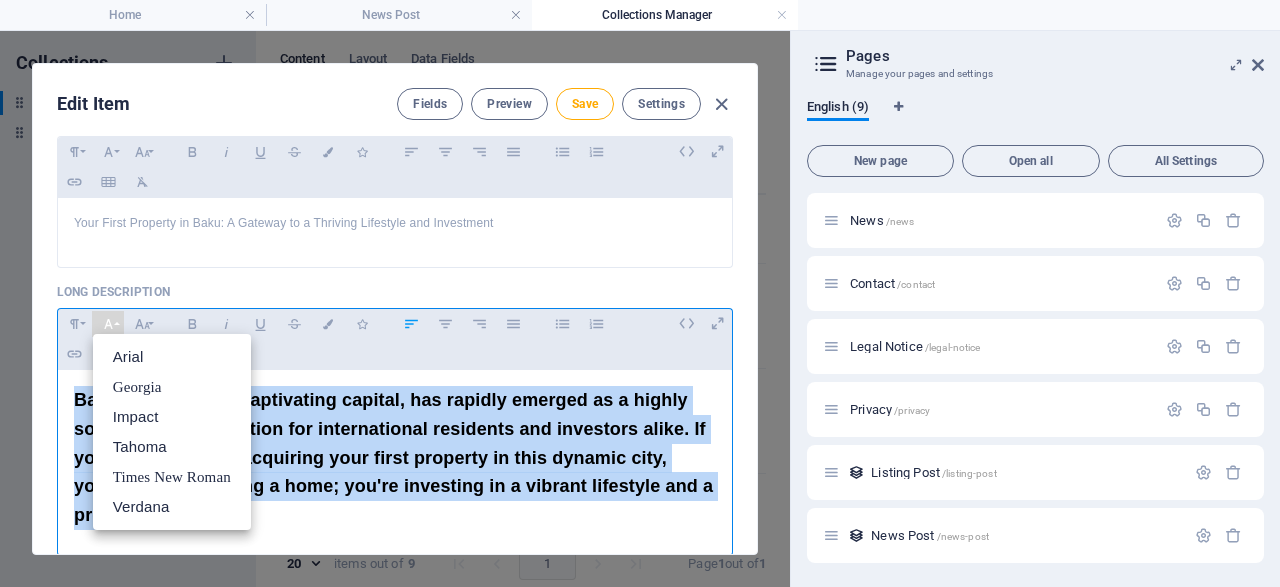 click on "Paragraph Format Normal Heading 1 Heading 2 Heading 3 Heading 4 Heading 5 Heading 6 Code Font Family Arial Georgia Impact Tahoma Times New Roman Verdana Font Size 8 9 10 11 12 14 18 24 30 36 48 60 72 96 Bold Italic Underline Strikethrough Colors Icons Align Left Align Center Align Right Align Justify Unordered List Ordered List Insert Link Insert Table Clear Formatting" at bounding box center [395, 339] 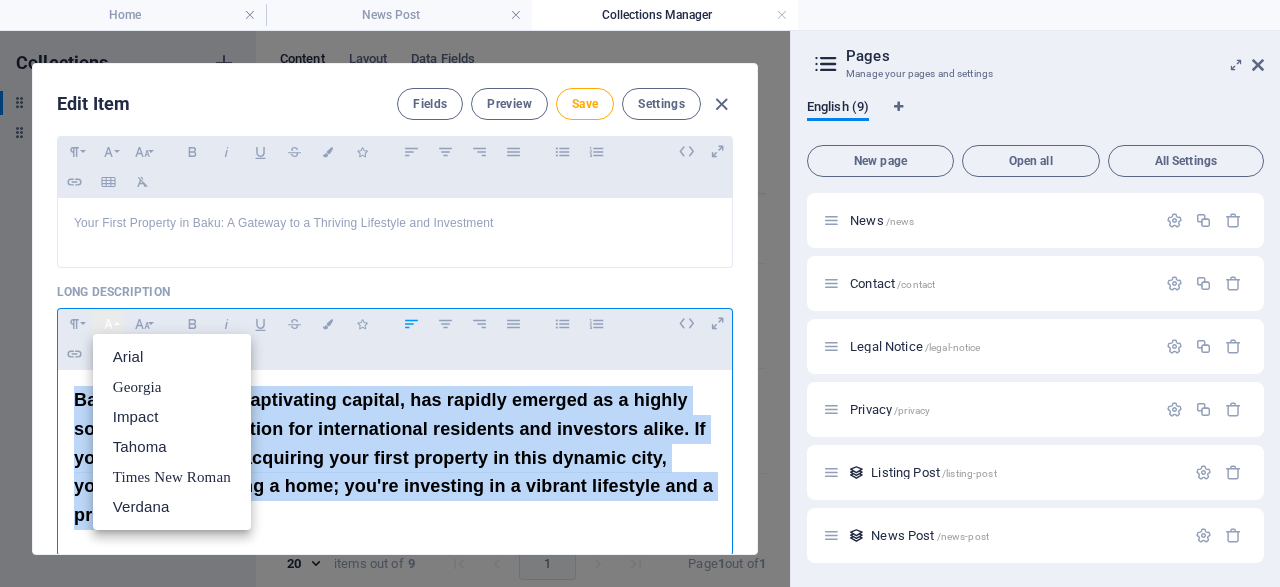 click 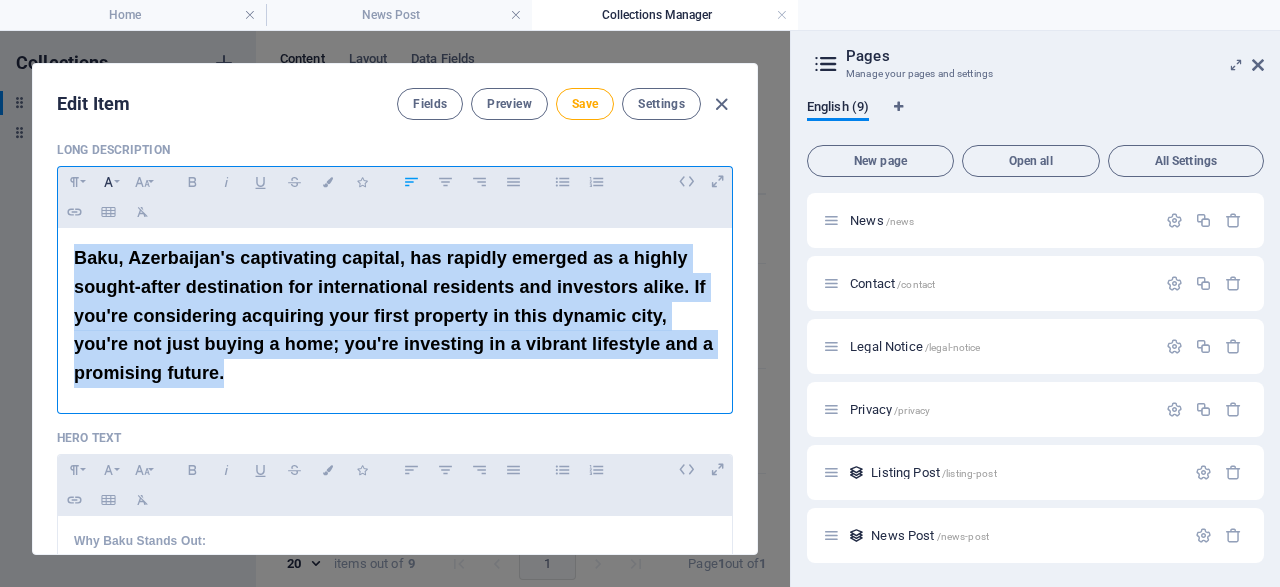 scroll, scrollTop: 288, scrollLeft: 0, axis: vertical 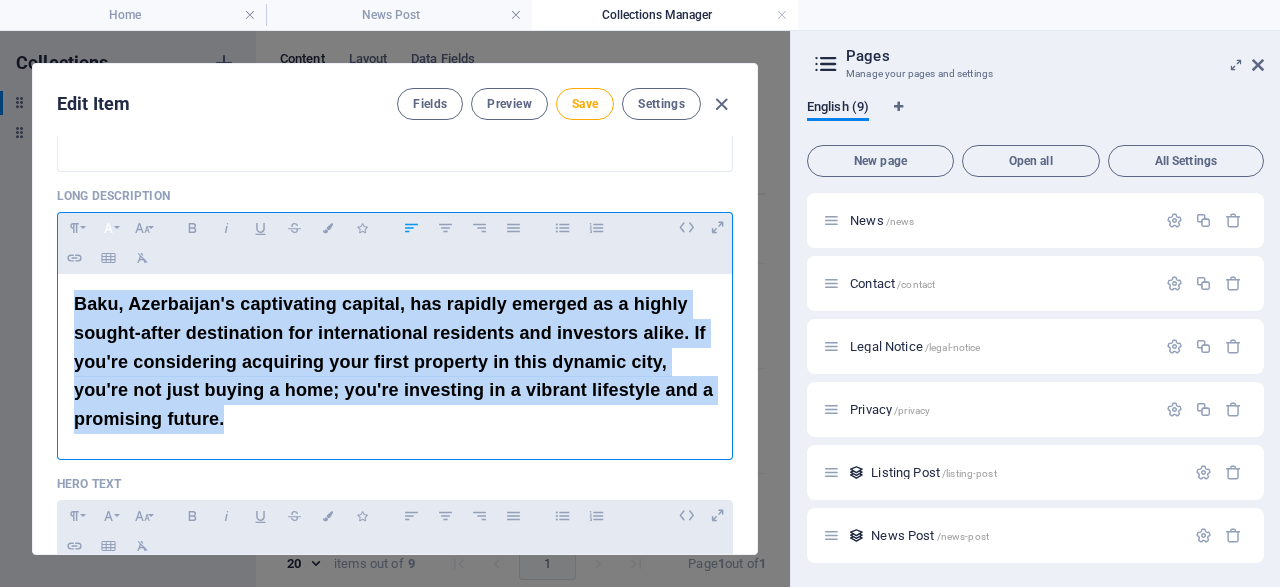 click 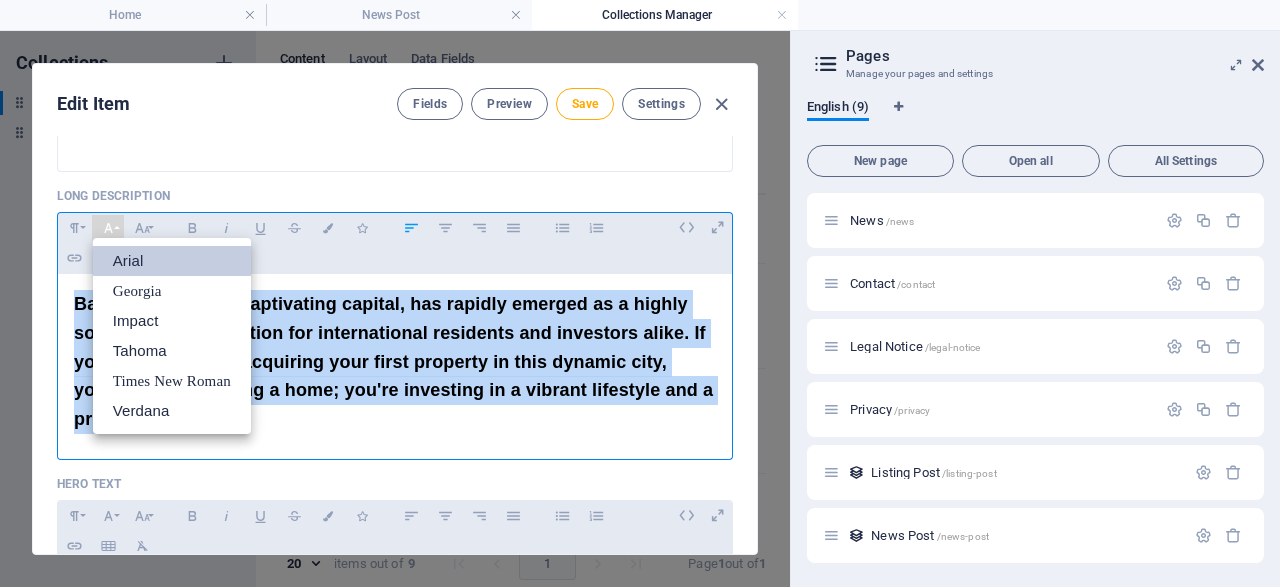 click on "Arial" at bounding box center (172, 261) 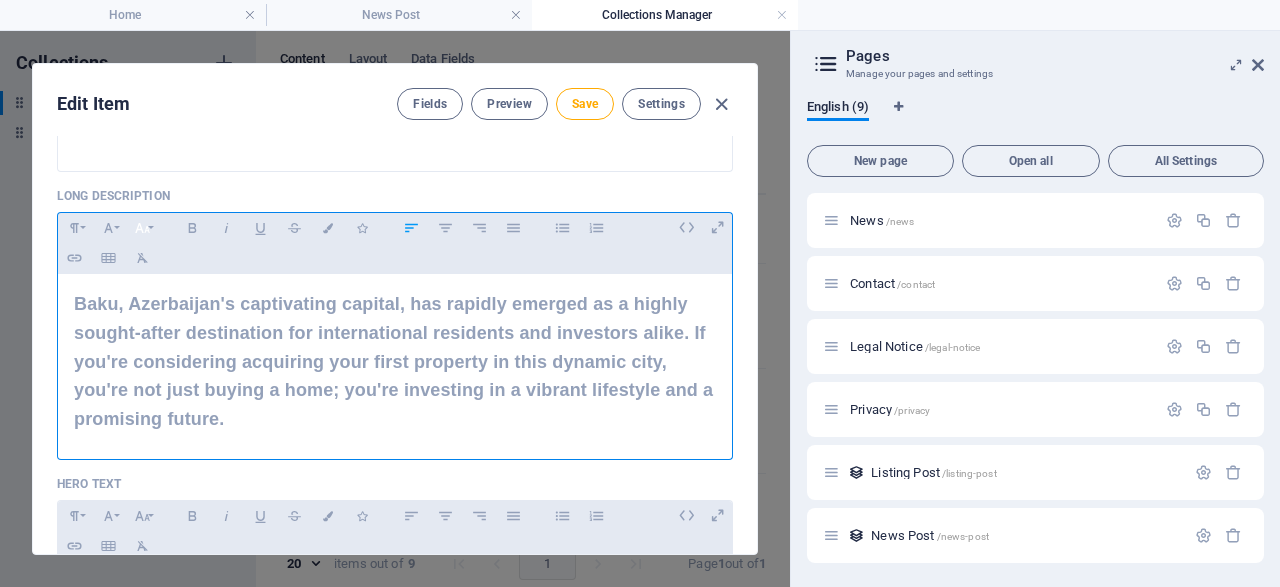 click 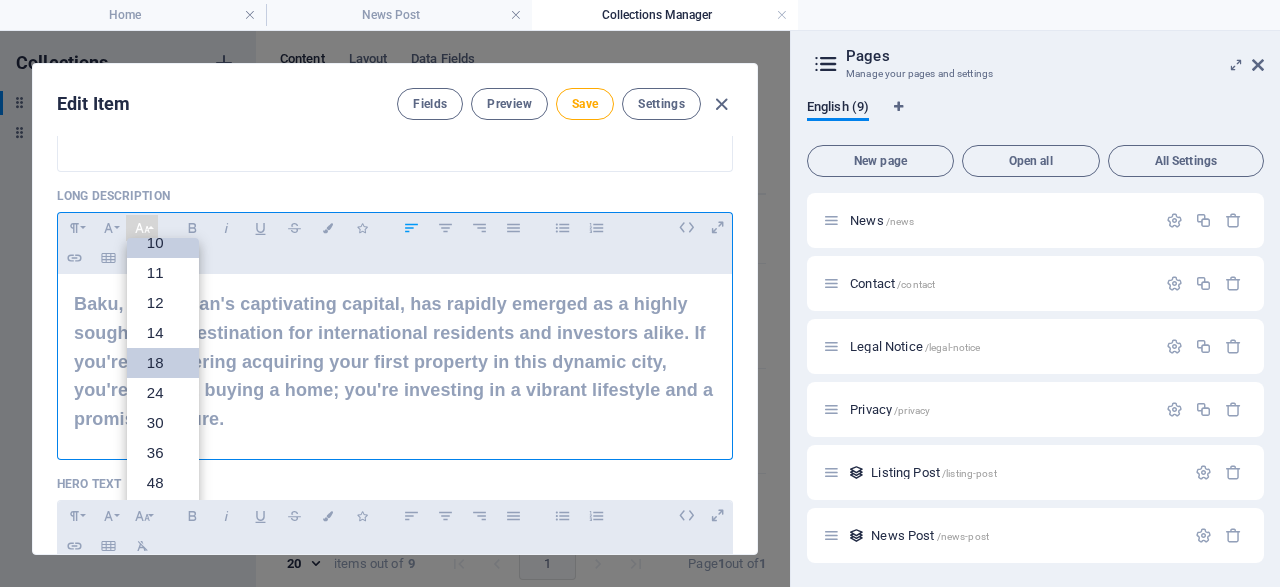 scroll, scrollTop: 0, scrollLeft: 0, axis: both 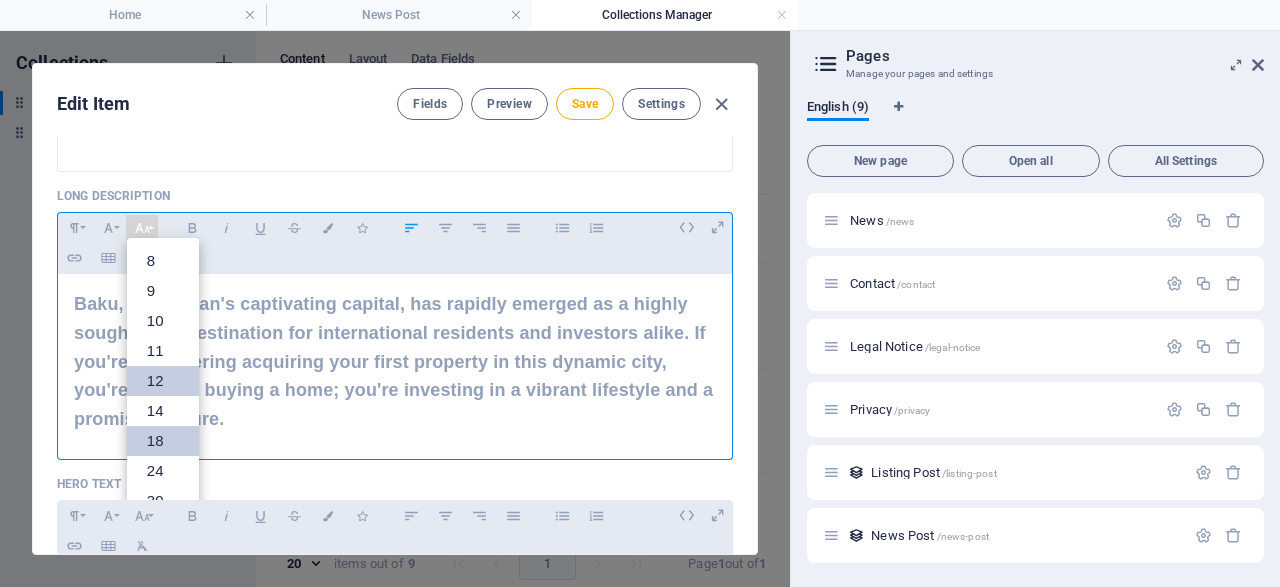 click on "12" at bounding box center [163, 381] 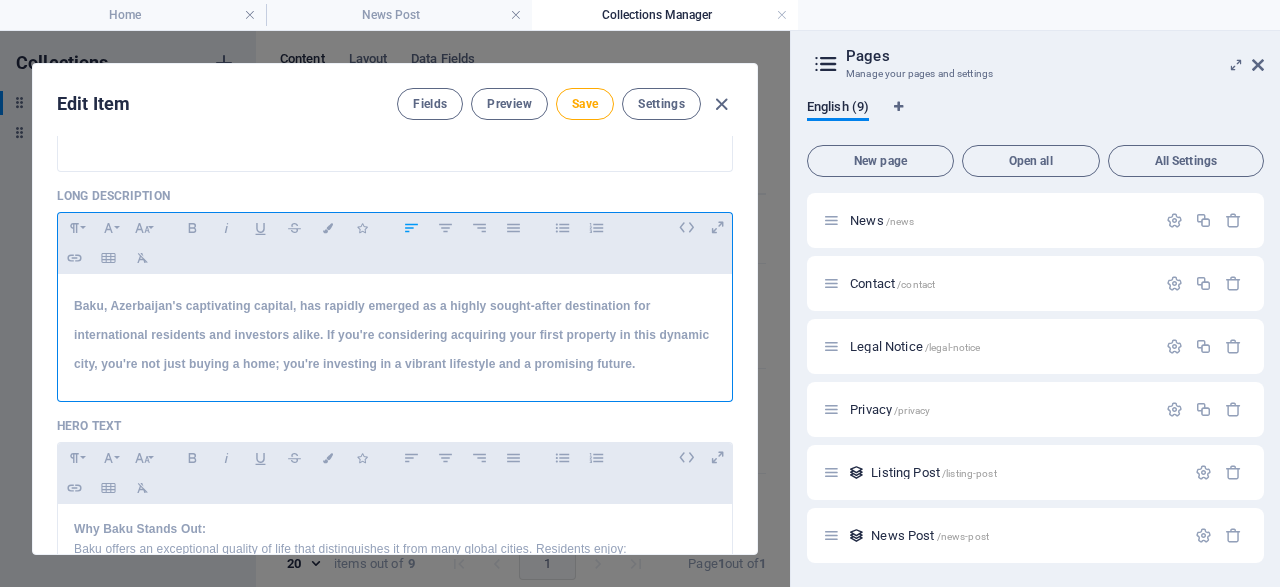 click on "Baku, Azerbaijan's captivating capital, has rapidly emerged as a highly sought-after destination for international residents and investors alike. If you're considering acquiring your first property in this dynamic city, you're not just buying a home; you're investing in a vibrant lifestyle and a promising future." at bounding box center [391, 335] 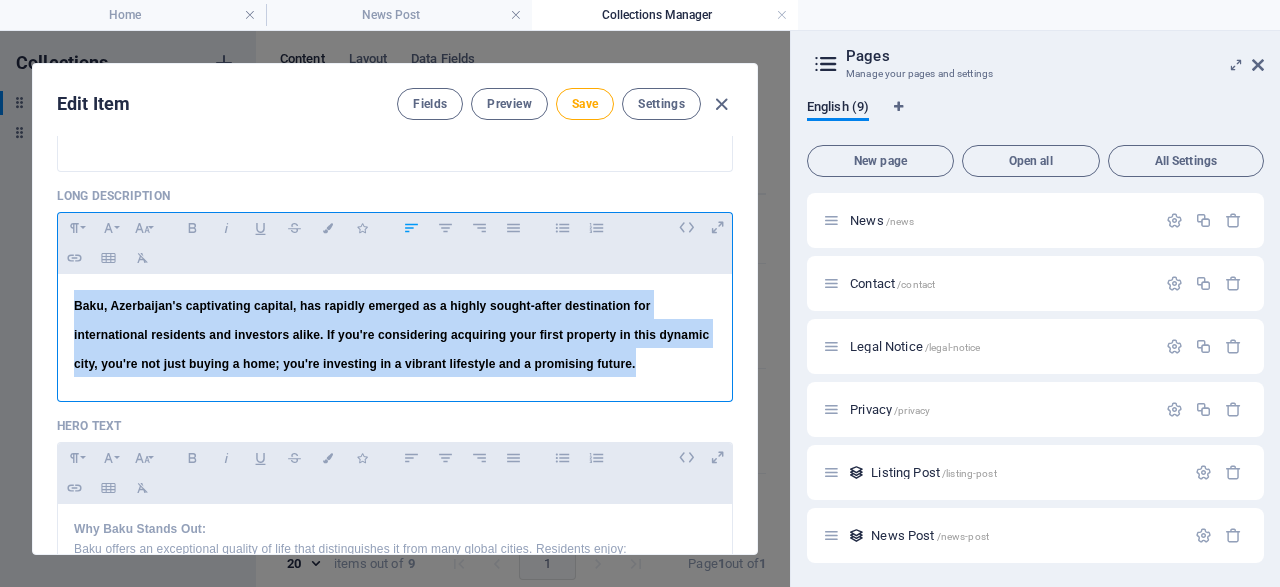 drag, startPoint x: 649, startPoint y: 361, endPoint x: 142, endPoint y: 272, distance: 514.7524 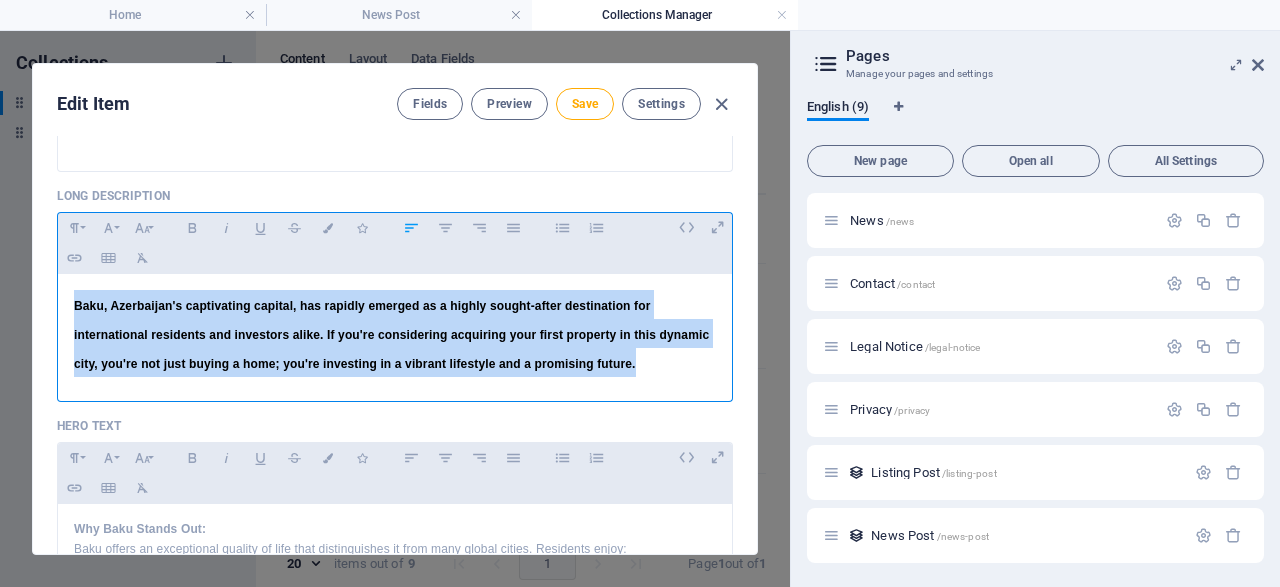 click on "Baku, Azerbaijan's captivating capital, has rapidly emerged as a highly sought-after destination for international residents and investors alike. If you're considering acquiring your first property in this dynamic city, you're not just buying a home; you're investing in a vibrant lifestyle and a promising future." at bounding box center (395, 333) 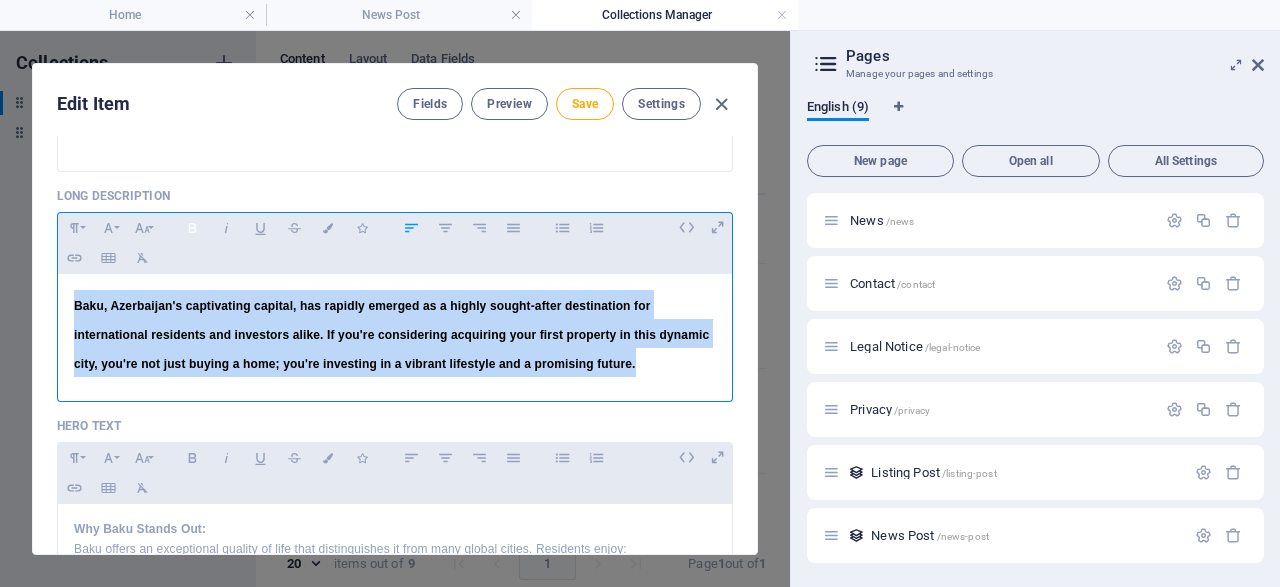 click 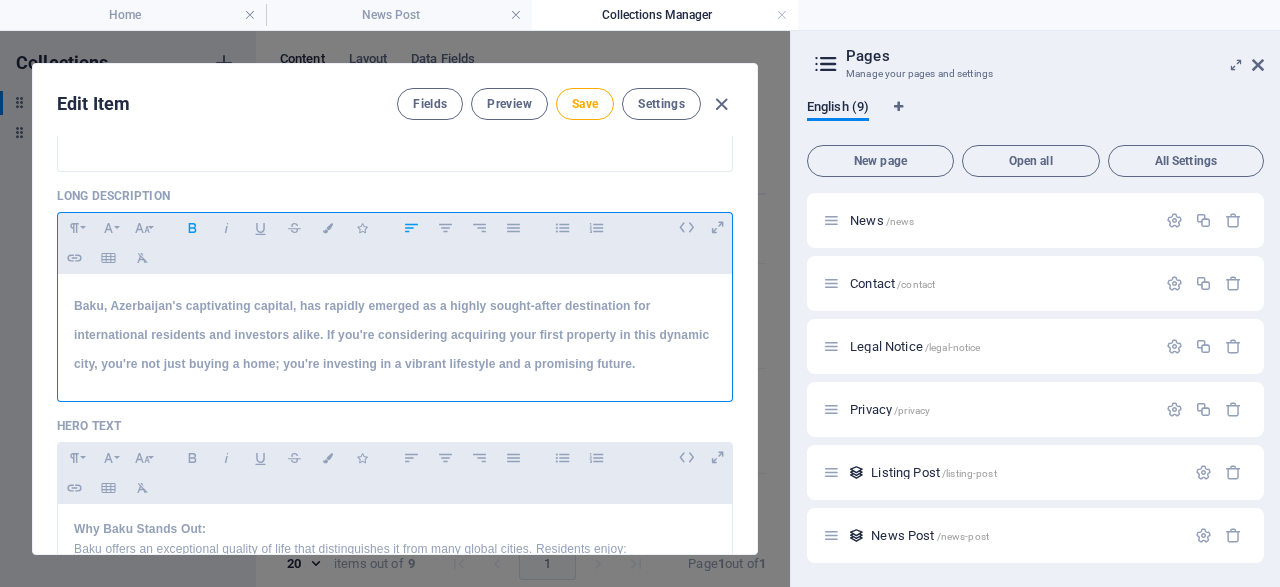click 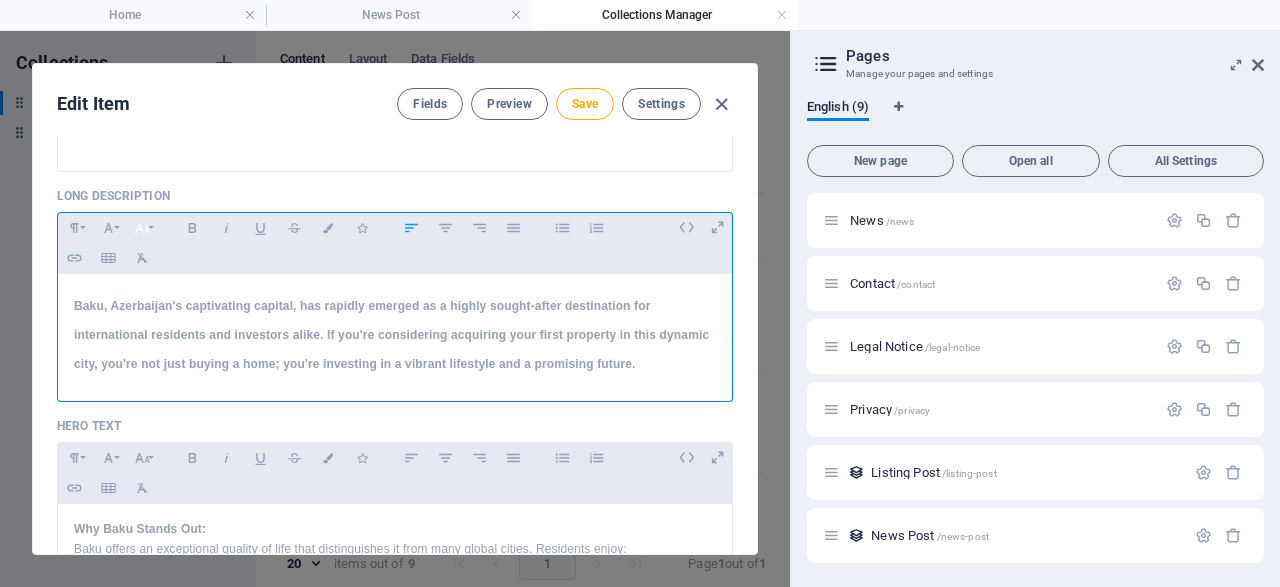 click 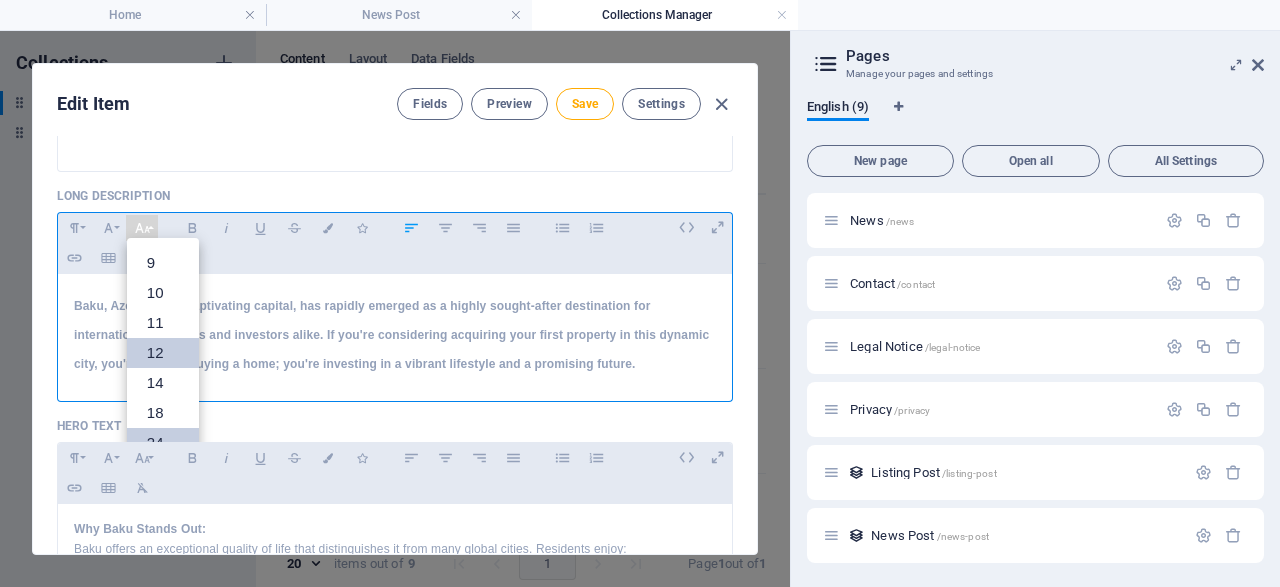 scroll, scrollTop: 0, scrollLeft: 0, axis: both 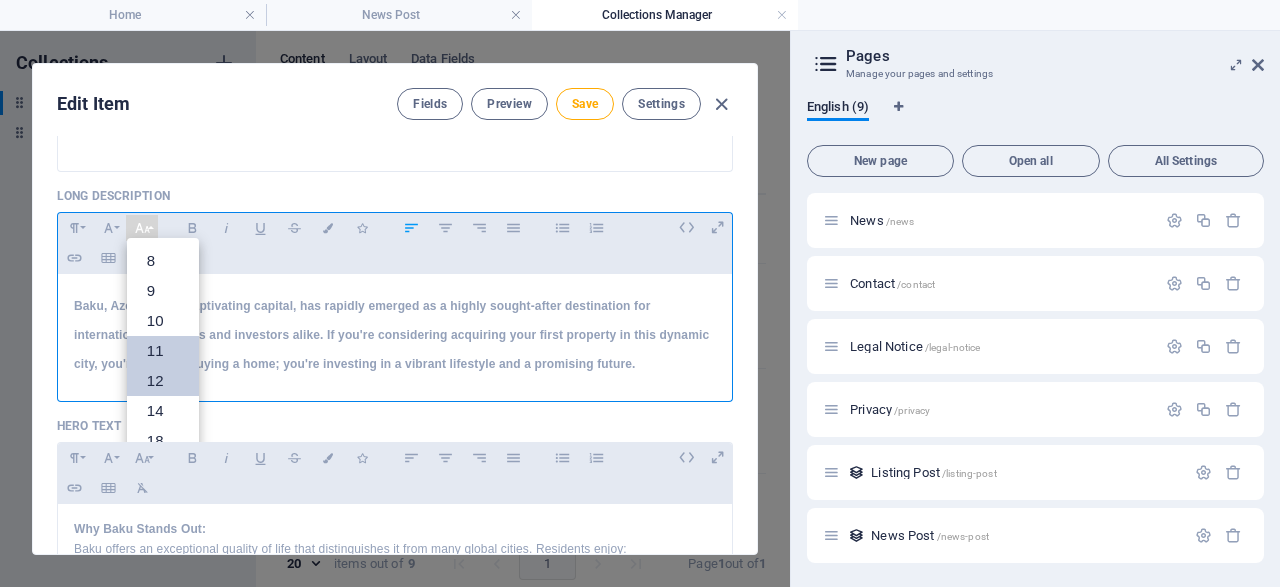 click on "11" at bounding box center (163, 351) 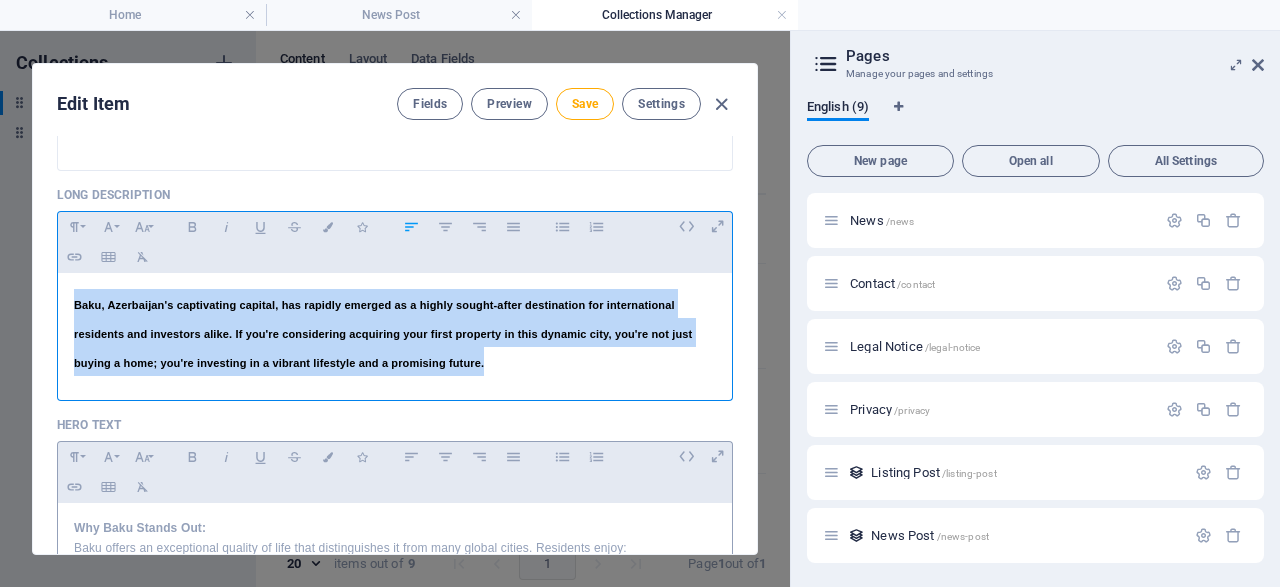 scroll, scrollTop: 288, scrollLeft: 0, axis: vertical 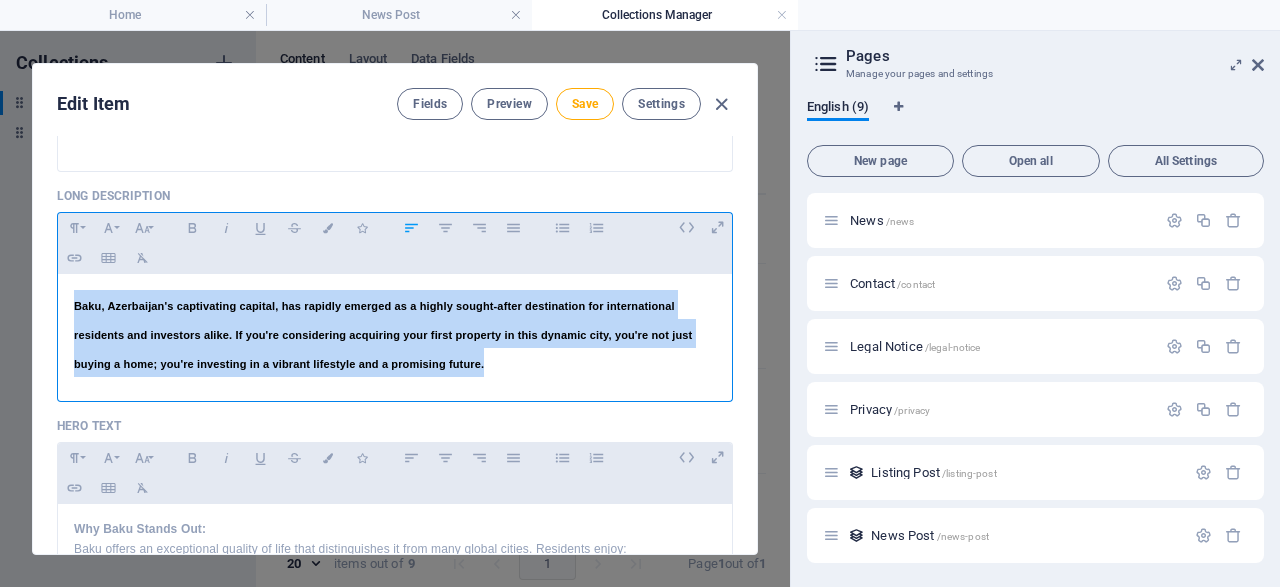 click on "Baku, Azerbaijan's captivating capital, has rapidly emerged as a highly sought-after destination for international residents and investors alike. If you're considering acquiring your first property in this dynamic city, you're not just buying a home; you're investing in a vibrant lifestyle and a promising future." at bounding box center [383, 335] 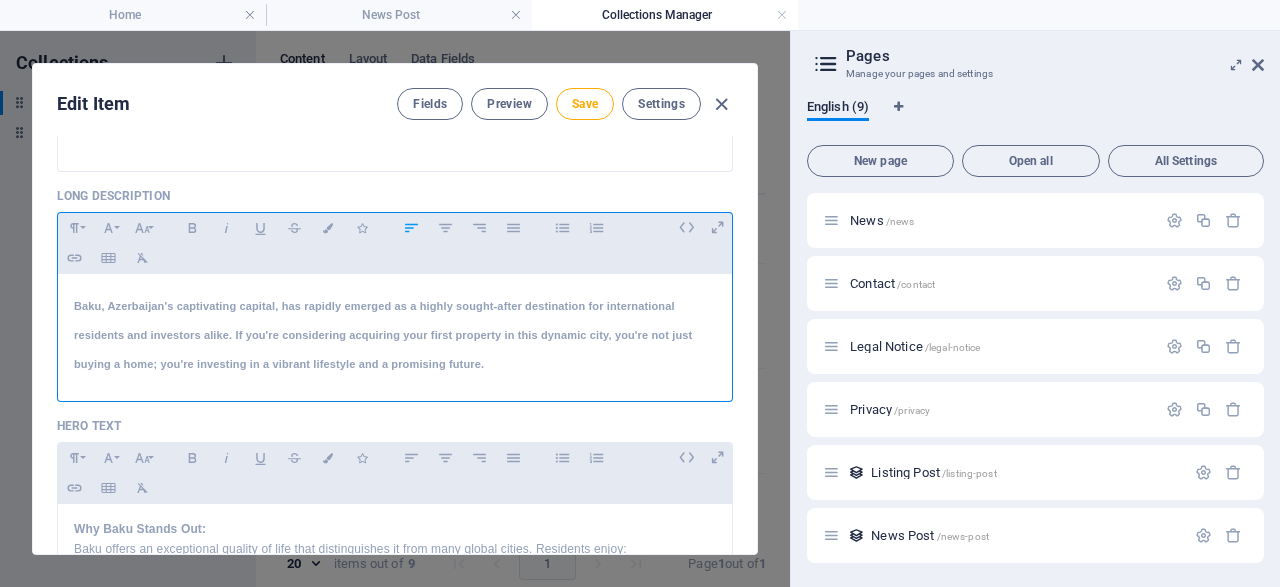 click on "Baku, Azerbaijan's captivating capital, has rapidly emerged as a highly sought-after destination for international residents and investors alike. If you're considering acquiring your first property in this dynamic city, you're not just buying a home; you're investing in a vibrant lifestyle and a promising future." at bounding box center (395, 333) 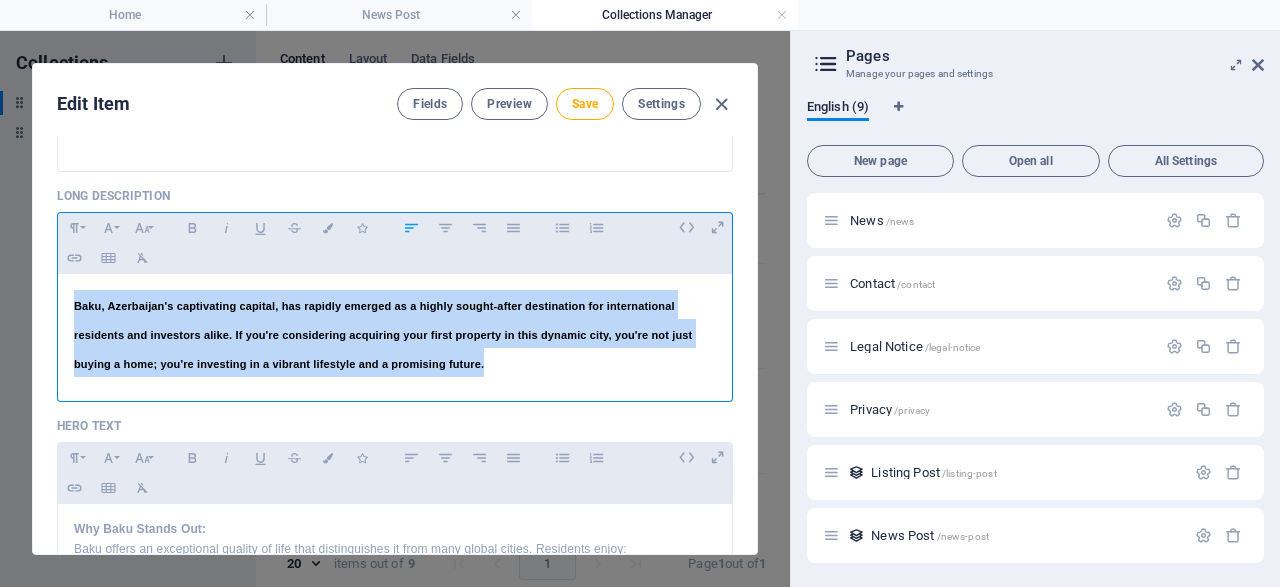 drag, startPoint x: 506, startPoint y: 367, endPoint x: 14, endPoint y: 302, distance: 496.27512 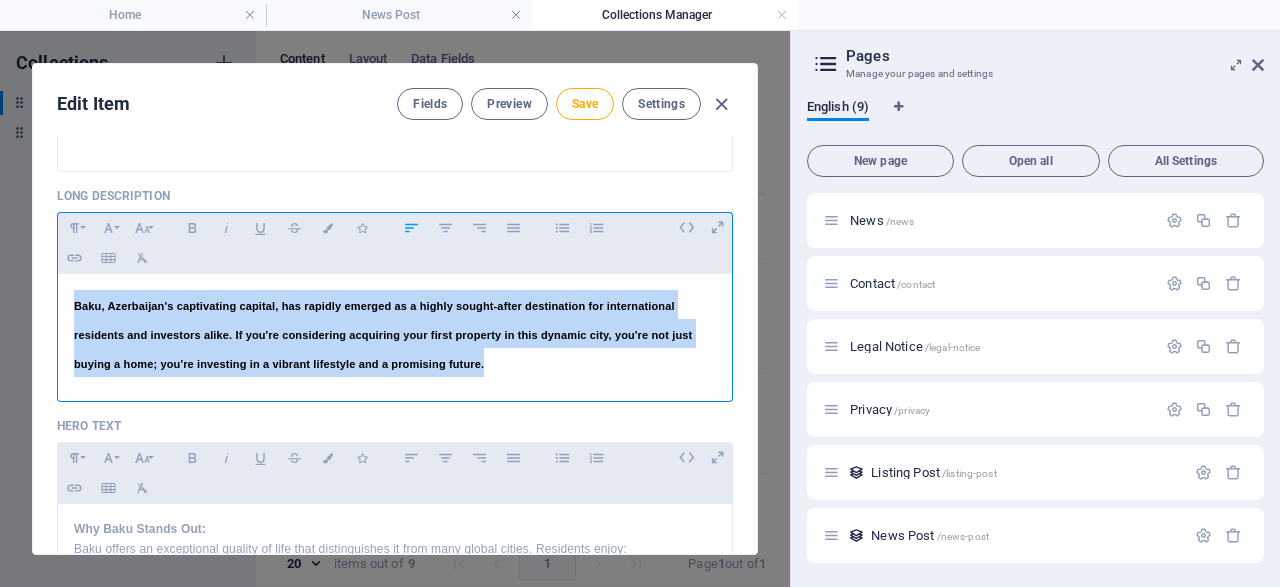click on "Baku, Azerbaijan's captivating capital, has rapidly emerged as a highly sought-after destination for international residents and investors alike. If you're considering acquiring your first property in this dynamic city, you're not just buying a home; you're investing in a vibrant lifestyle and a promising future." at bounding box center [395, 333] 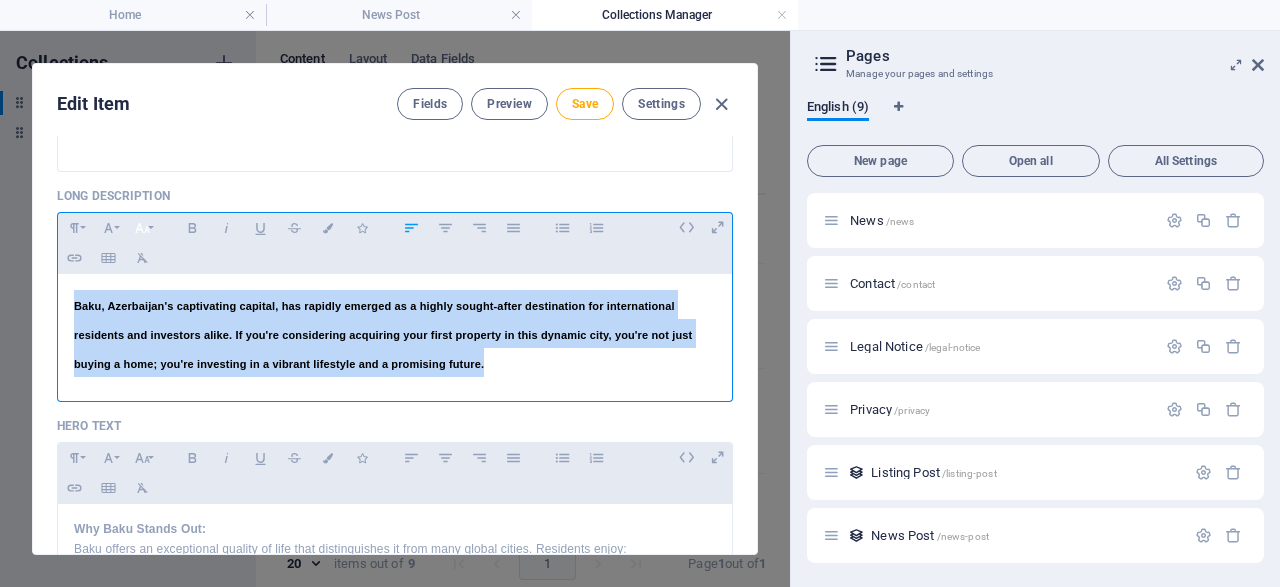 click on "Font Size" at bounding box center [142, 228] 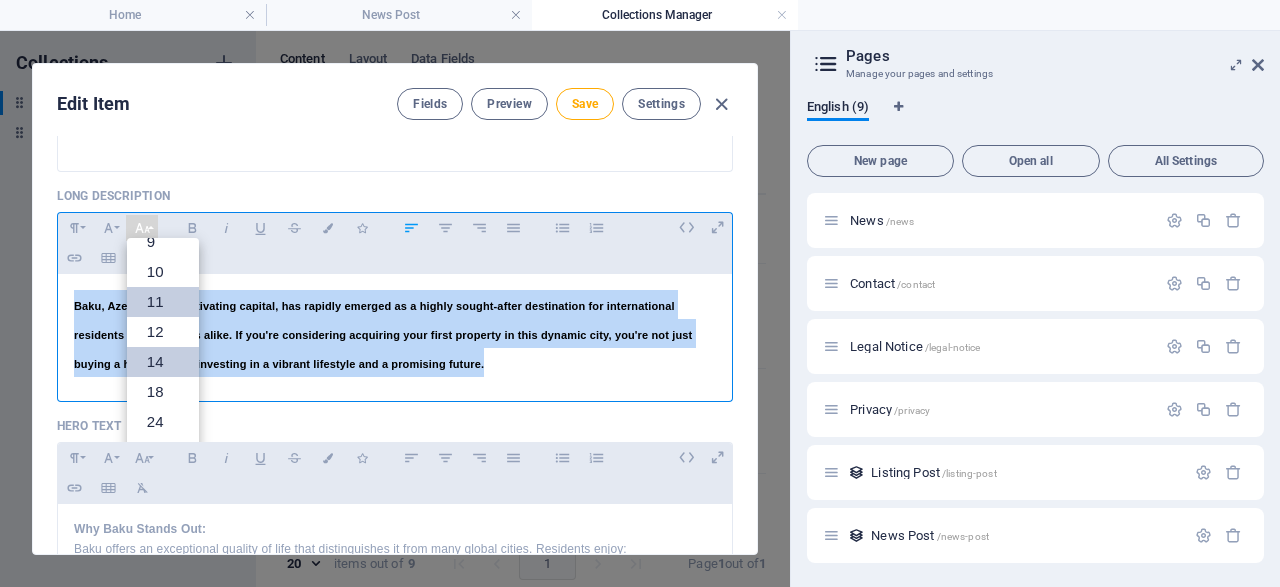 scroll, scrollTop: 25, scrollLeft: 0, axis: vertical 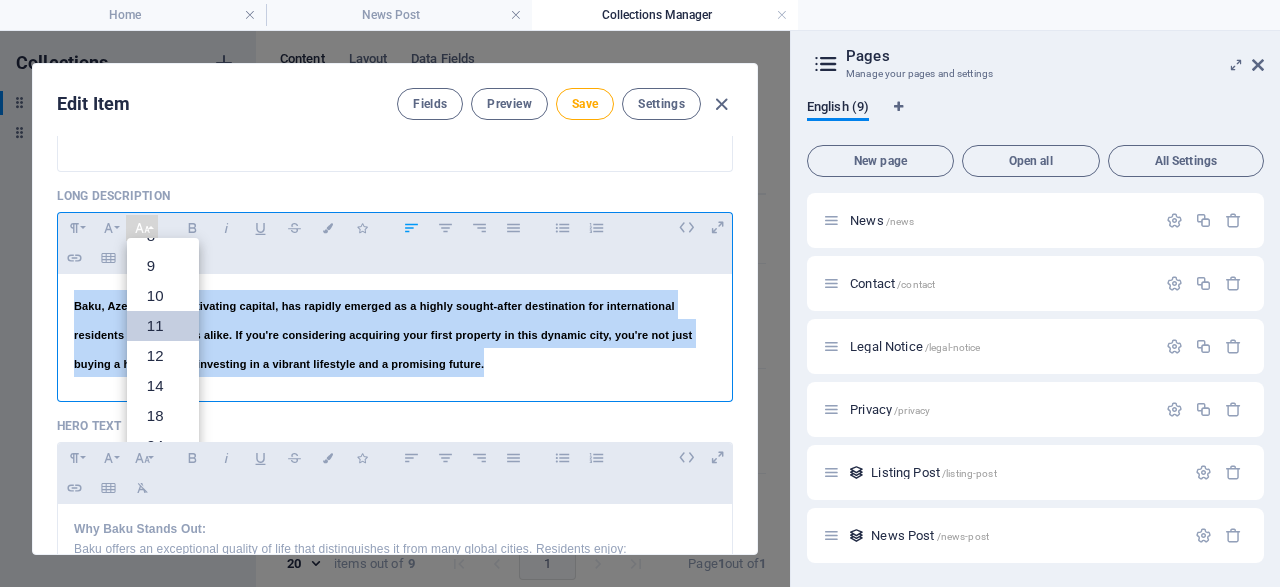 click on "11" at bounding box center [163, 326] 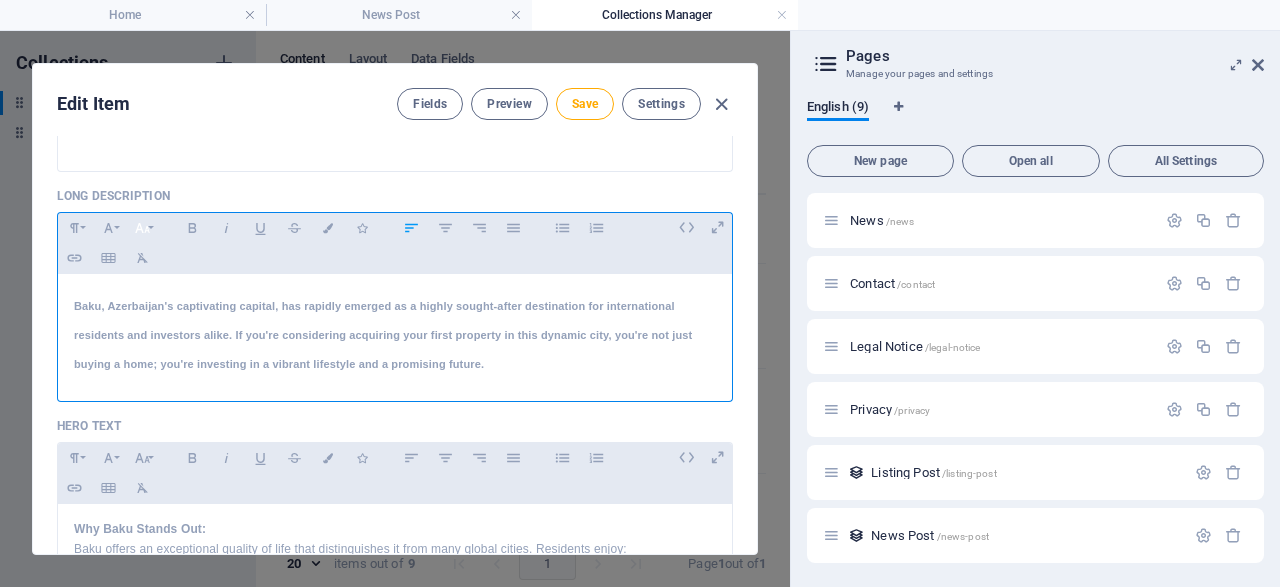 click on "Font Size" at bounding box center (142, 228) 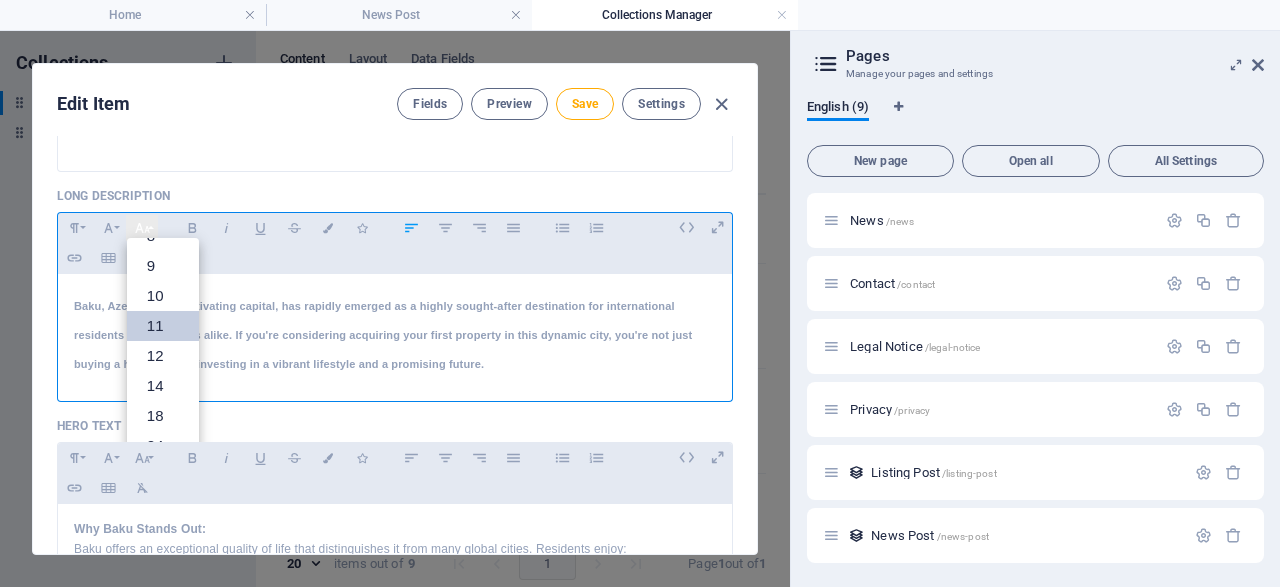 scroll, scrollTop: 113, scrollLeft: 0, axis: vertical 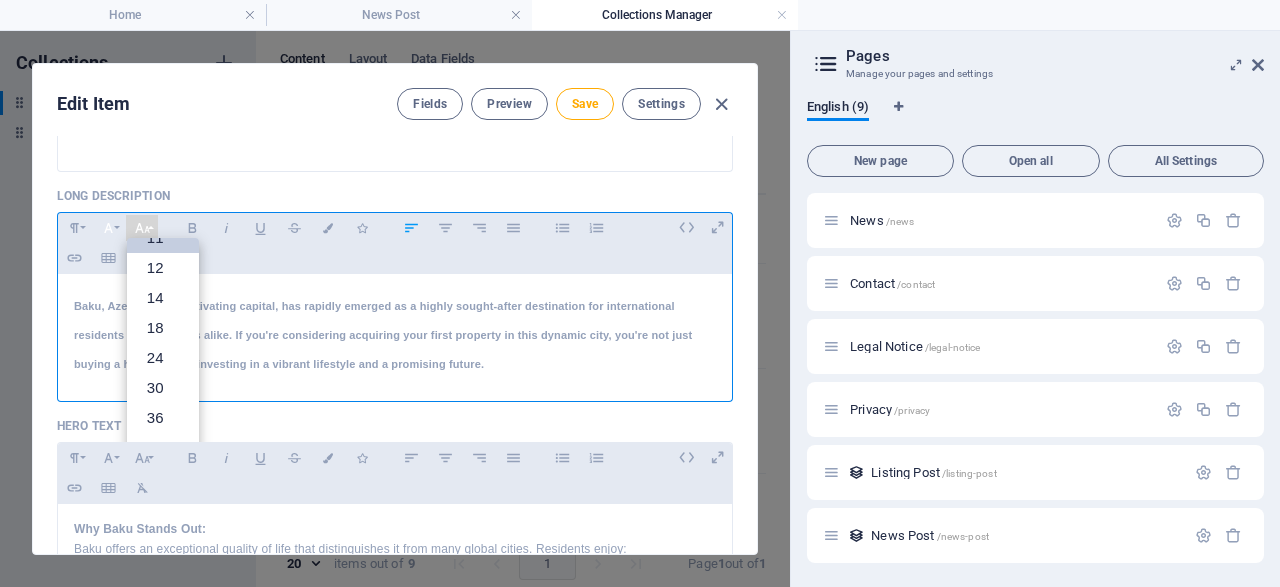 click 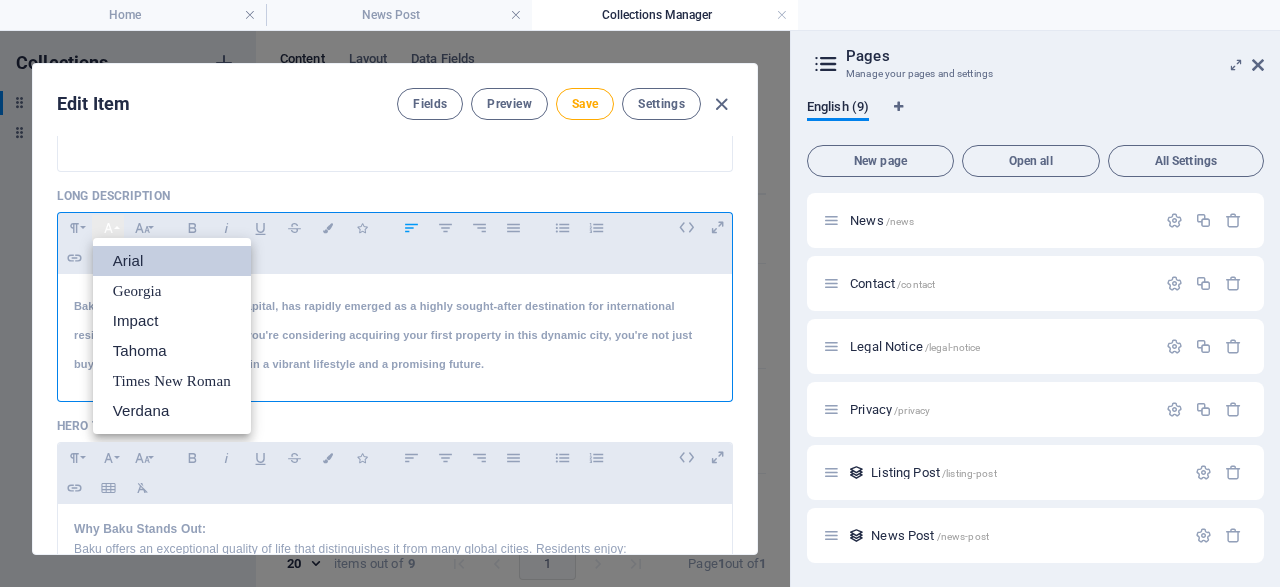 scroll, scrollTop: 0, scrollLeft: 0, axis: both 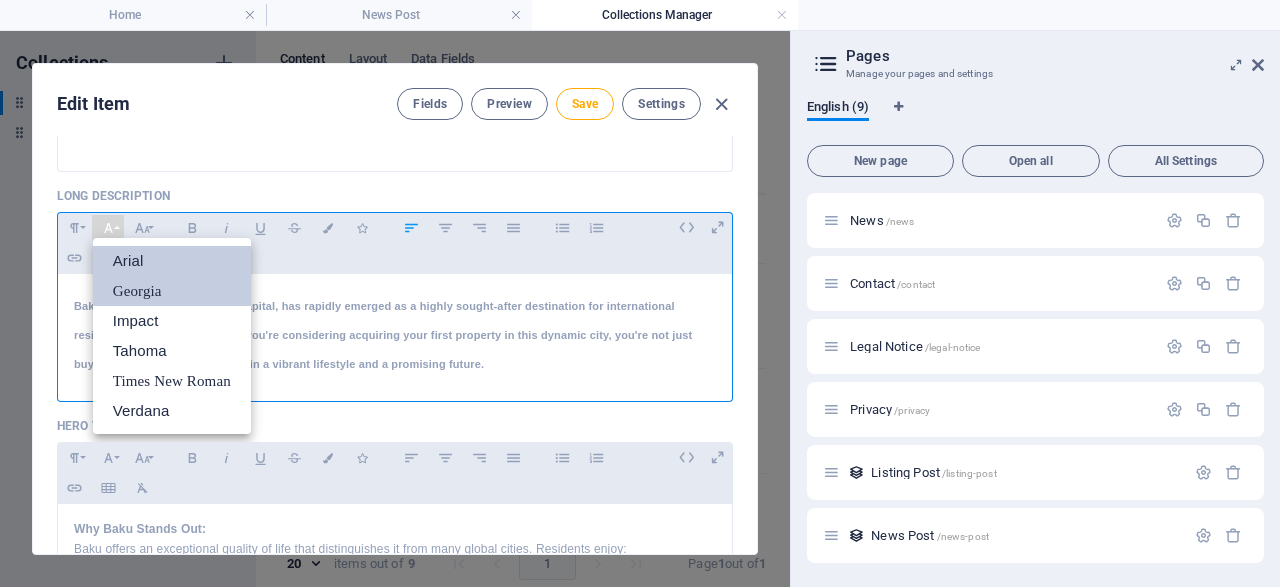 click on "Georgia" at bounding box center [172, 291] 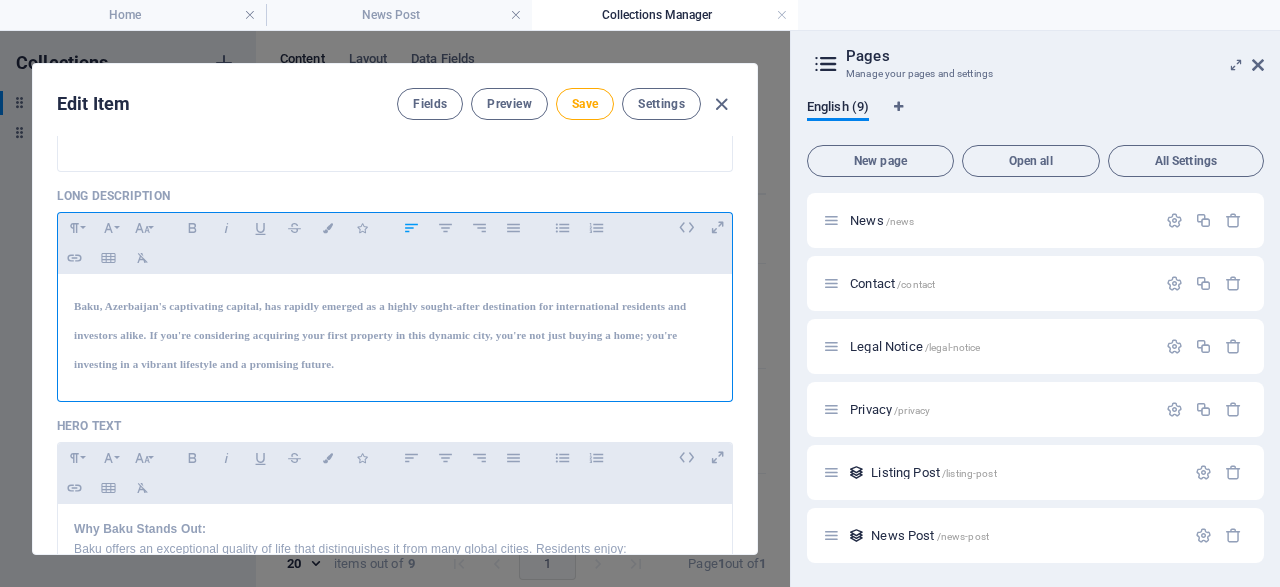 click on "Baku, Azerbaijan's captivating capital, has rapidly emerged as a highly sought-after destination for international residents and investors alike. If you're considering acquiring your first property in this dynamic city, you're not just buying a home; you're investing in a vibrant lifestyle and a promising future." at bounding box center (395, 333) 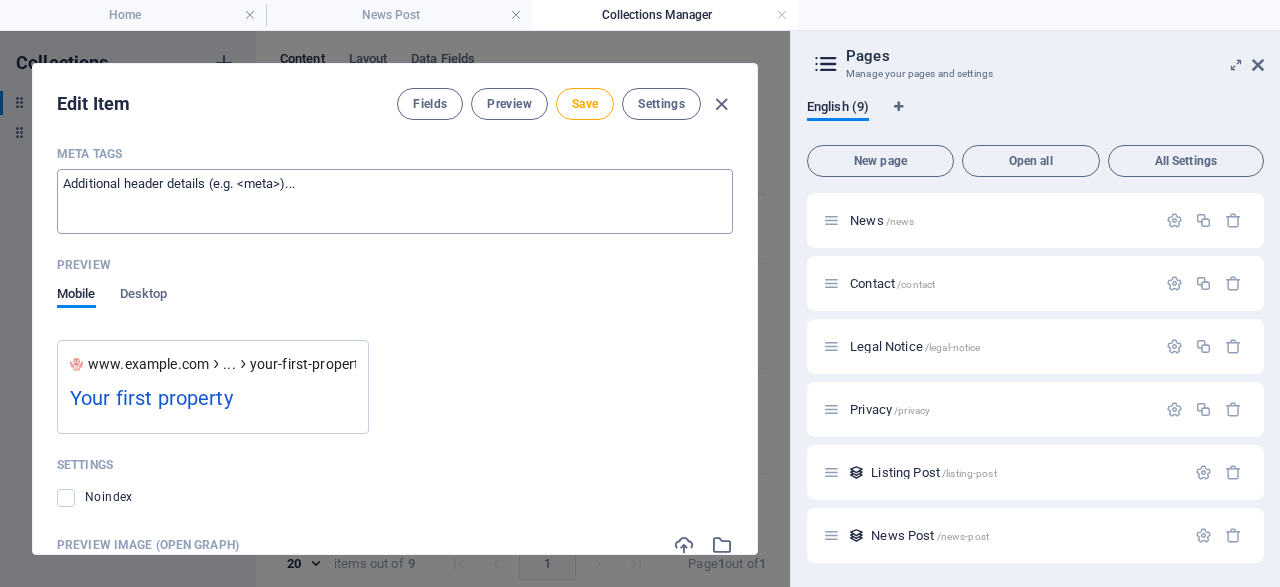 scroll, scrollTop: 2208, scrollLeft: 0, axis: vertical 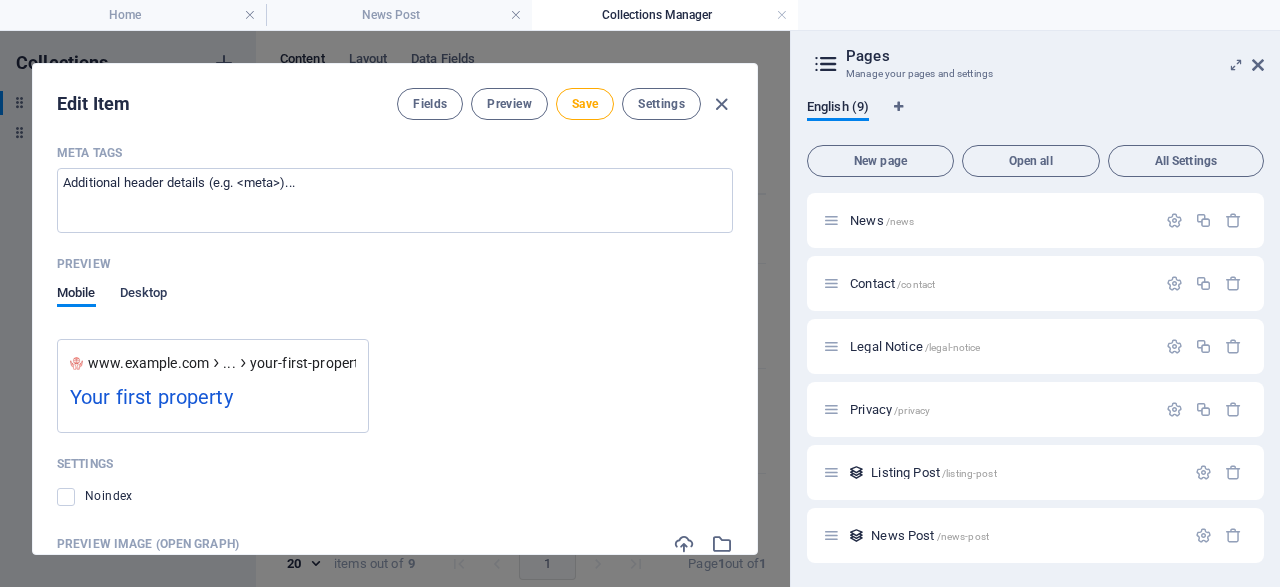 click on "Desktop" at bounding box center [144, 295] 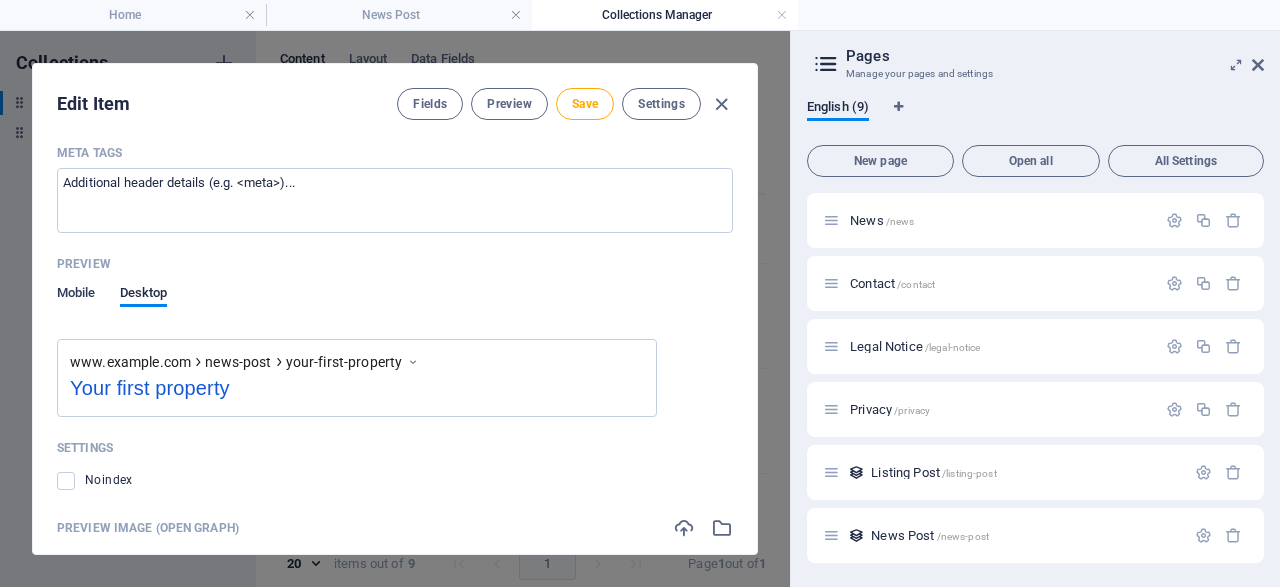 click on "Mobile" at bounding box center [76, 295] 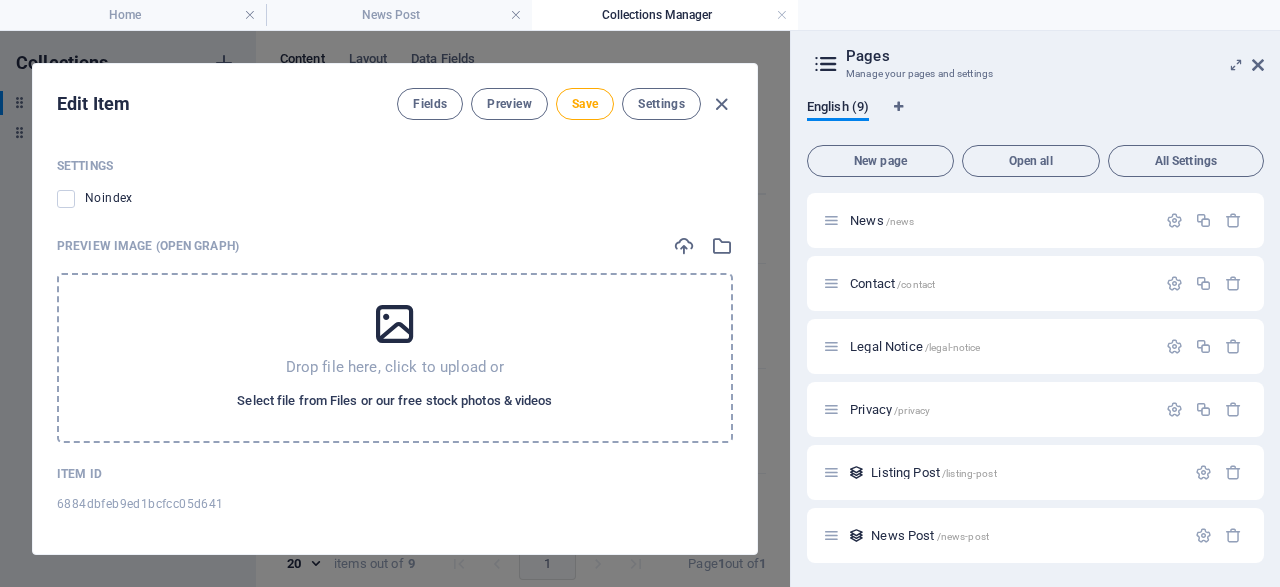 scroll, scrollTop: 2507, scrollLeft: 0, axis: vertical 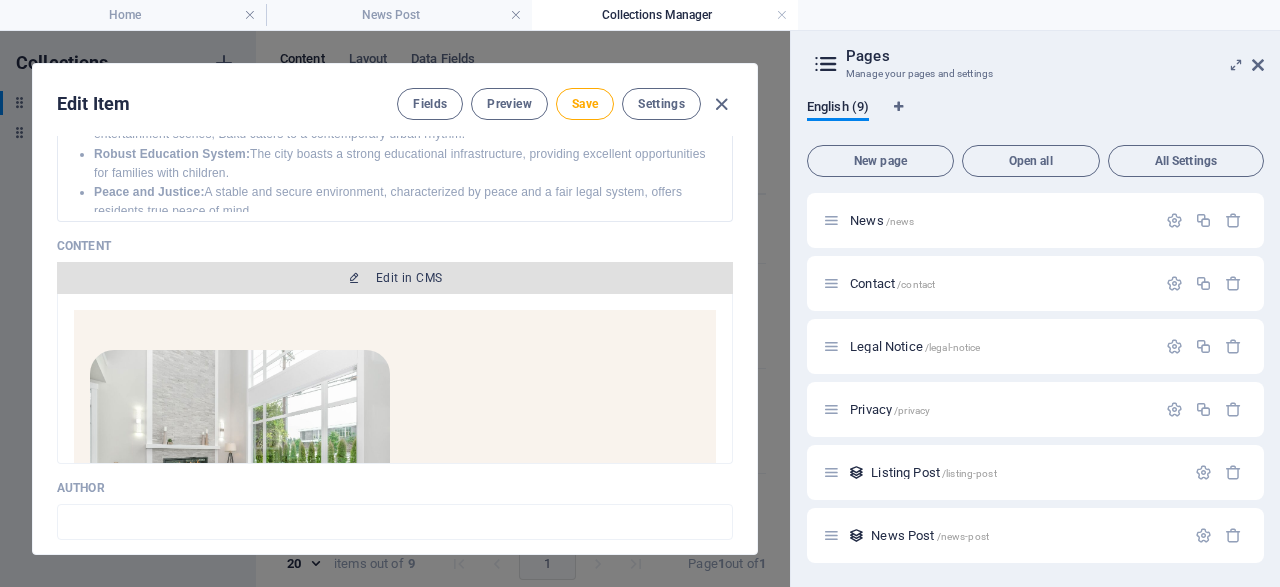 click on "Edit in CMS" at bounding box center (395, 278) 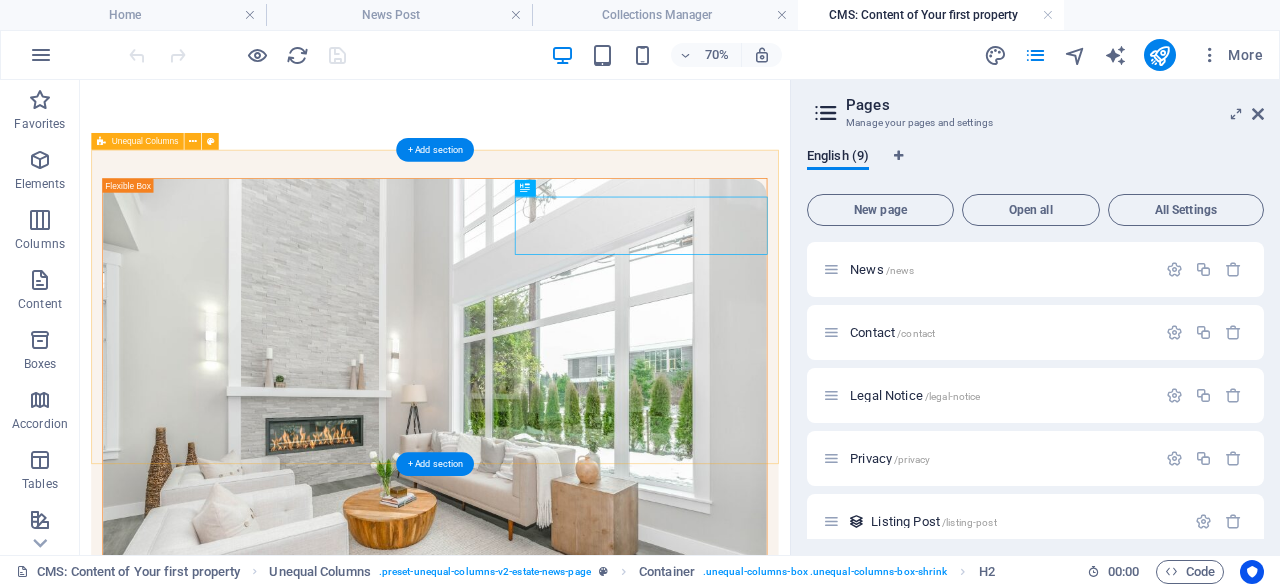 scroll, scrollTop: 0, scrollLeft: 0, axis: both 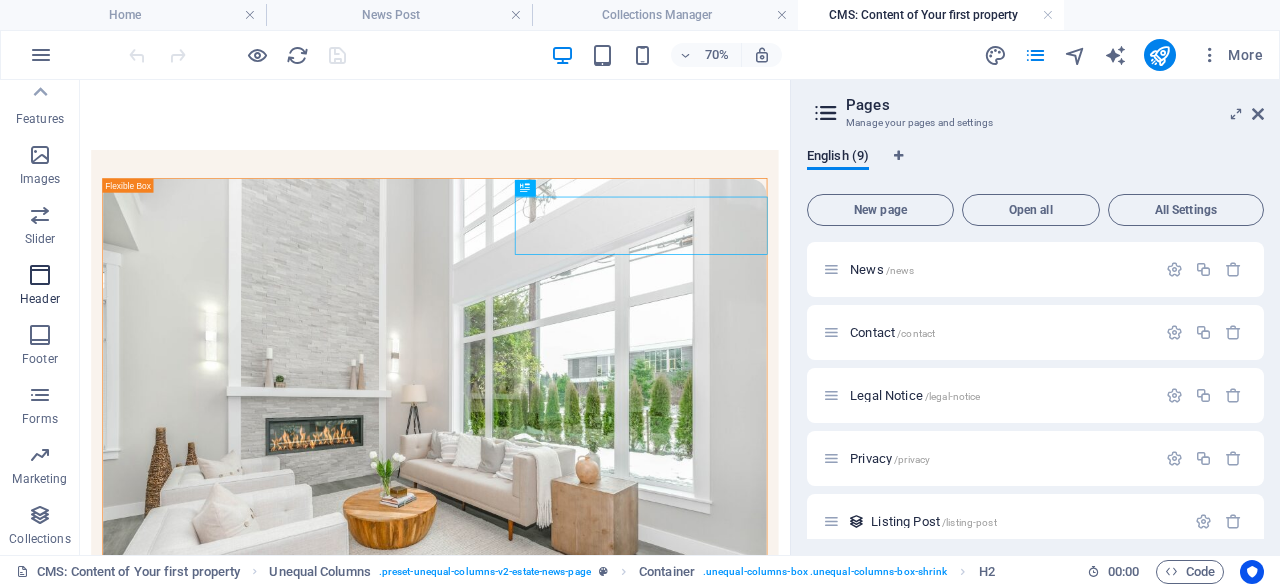 click at bounding box center [40, 275] 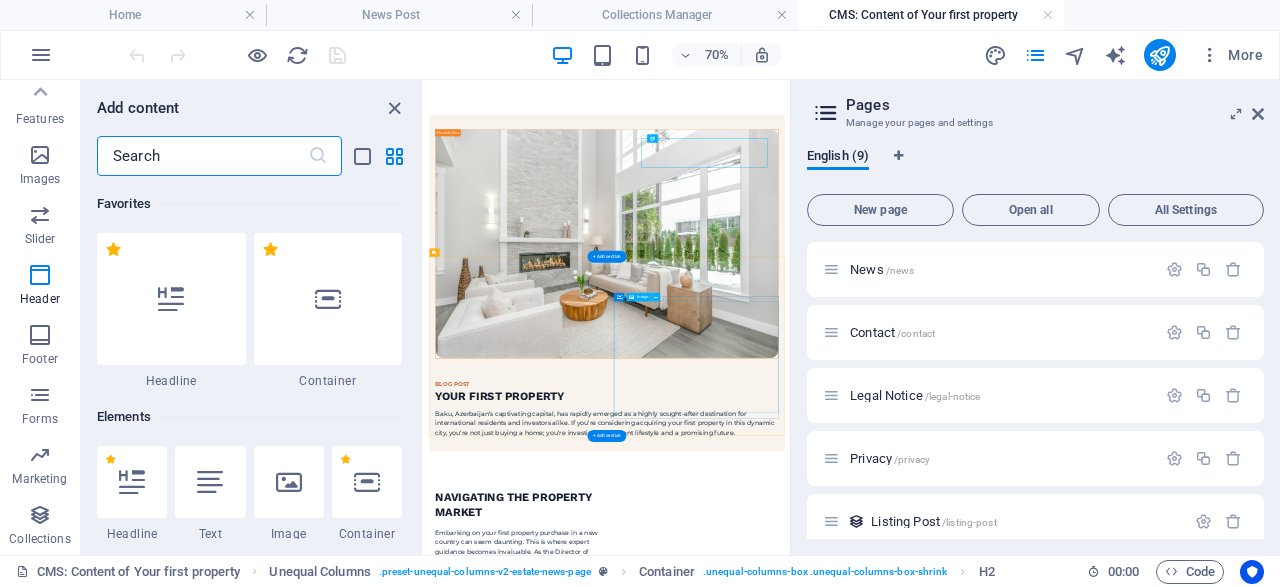 scroll, scrollTop: 425, scrollLeft: 0, axis: vertical 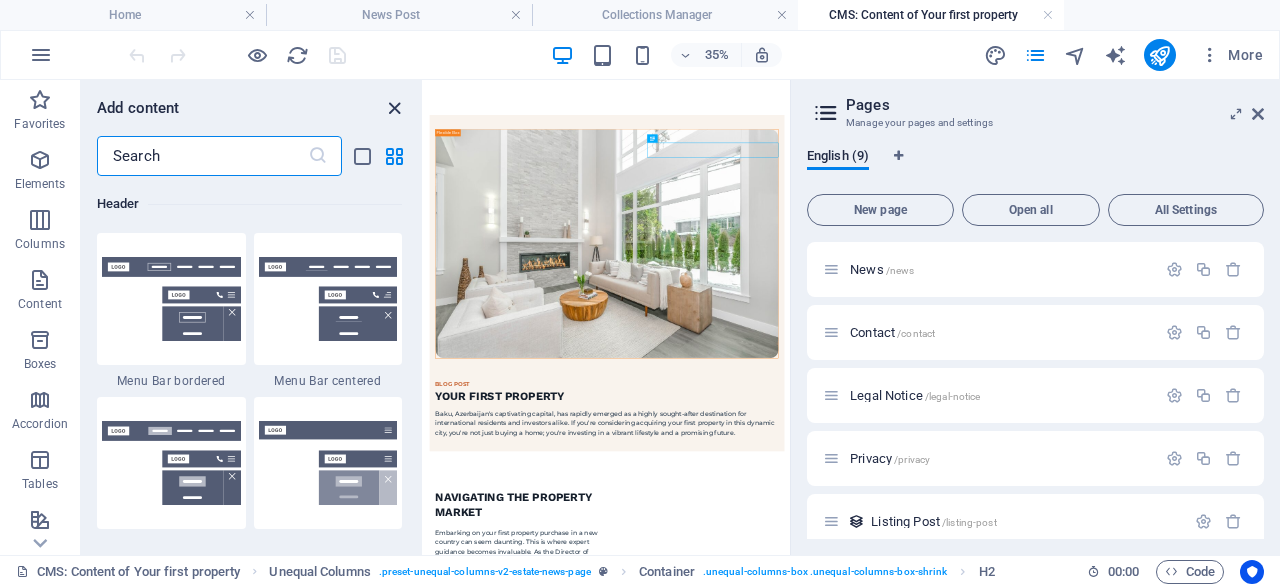click at bounding box center [394, 108] 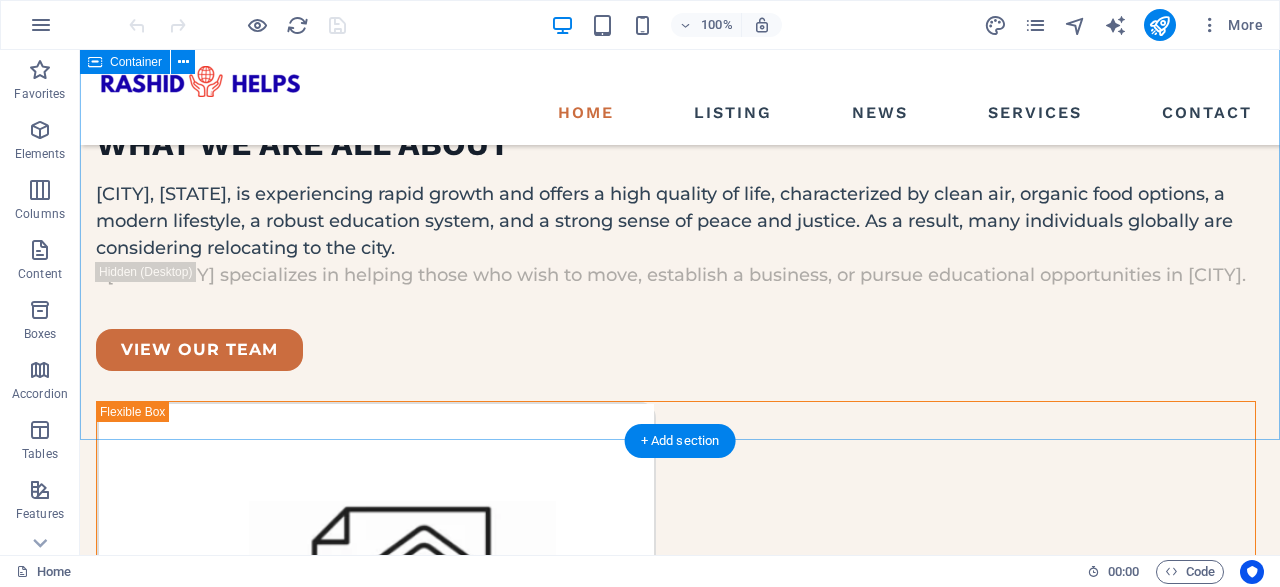 scroll, scrollTop: 4644, scrollLeft: 0, axis: vertical 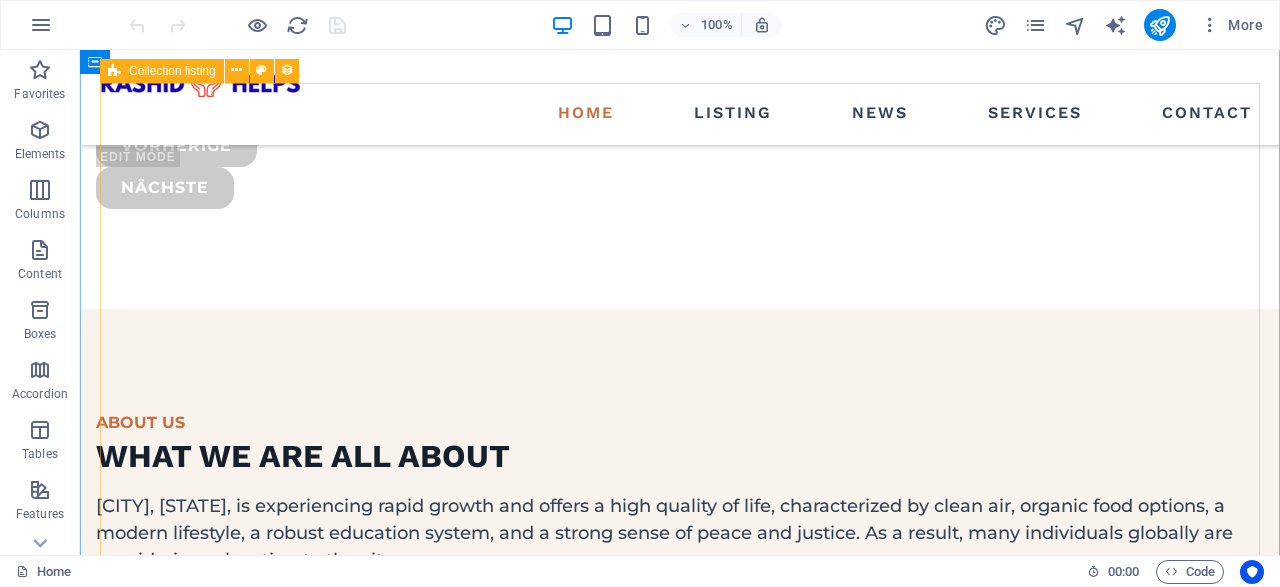 click on "What Is [CITY] 2040 Master Plan The Master Plan encompasses the entire administrative territory of the capital. Read more Your first property Your First Property in [CITY]: A Gateway to a Thriving Lifestyle and Investment Read more You want to be an agent At vero eos et accdmus et iusto odio et divimos et qui. Read more Tips To Buy Property In [COUNTRY] At vero eos et accdmus et iusto odio et divimos et qui. Read more  Vorherige Nächste" at bounding box center [680, 4899] 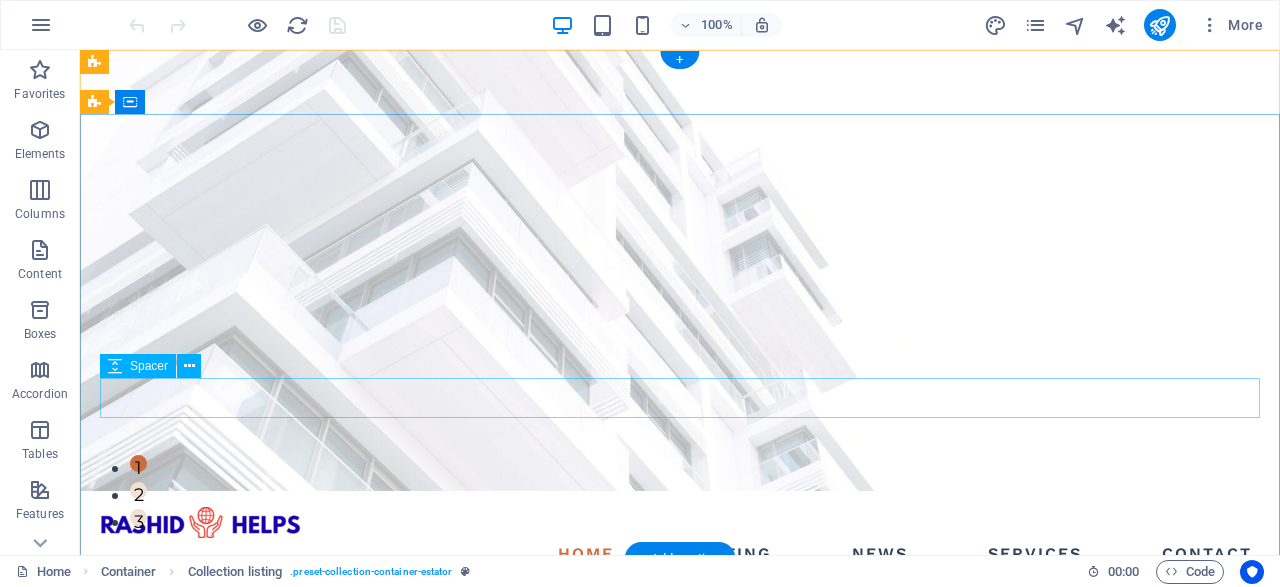 scroll, scrollTop: 0, scrollLeft: 0, axis: both 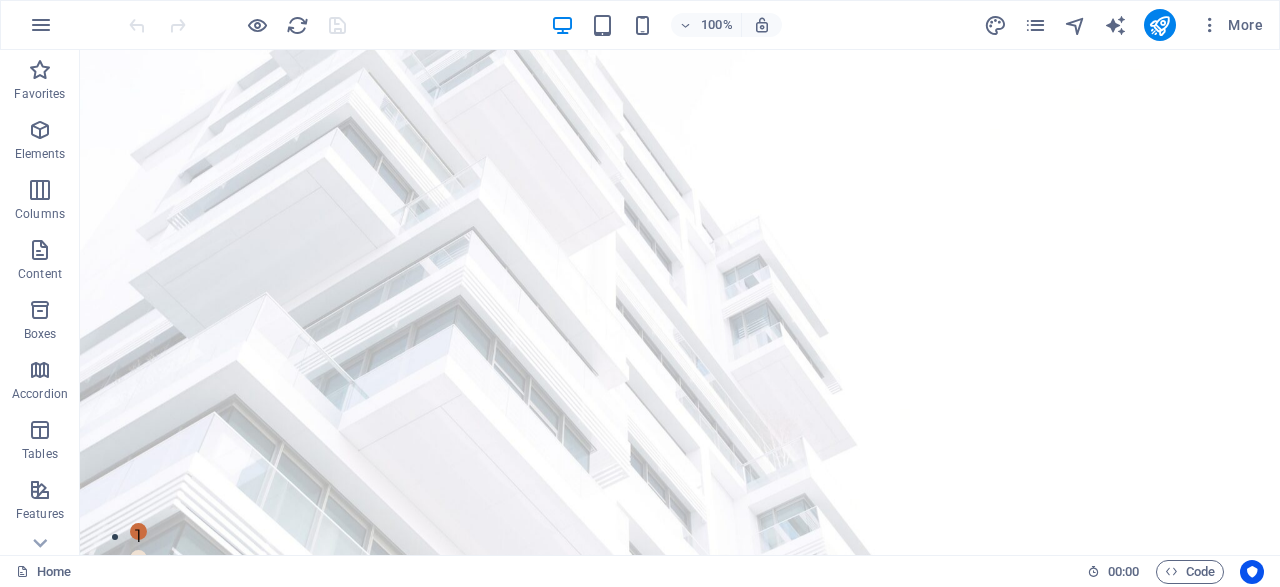 click on "100% More" at bounding box center (698, 25) 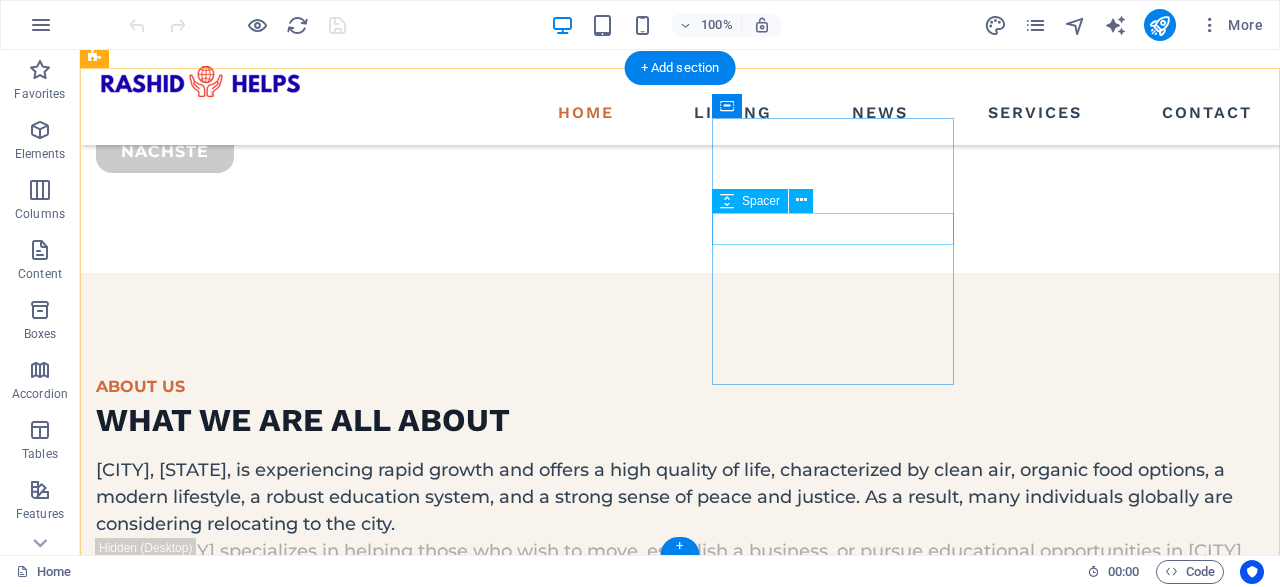 scroll, scrollTop: 5328, scrollLeft: 0, axis: vertical 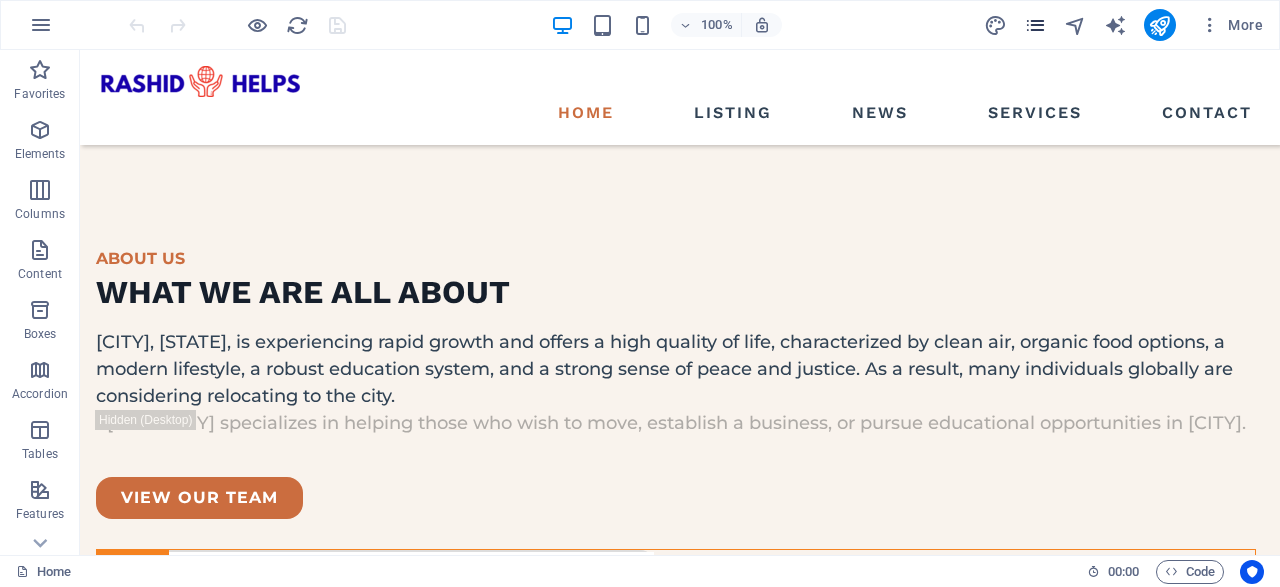 click at bounding box center [1035, 25] 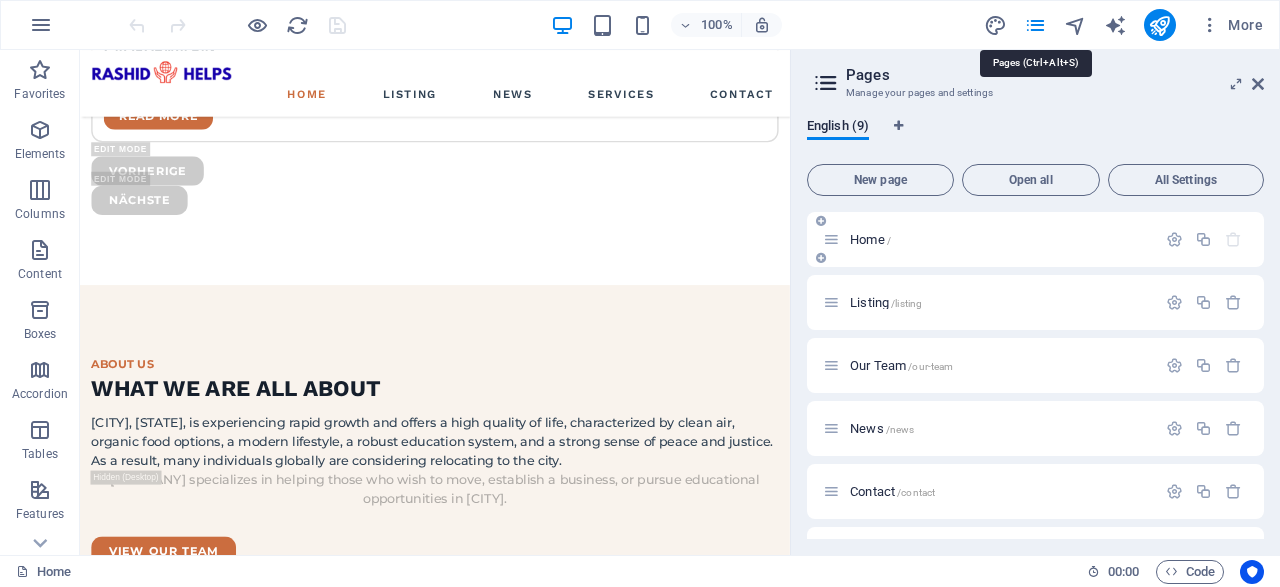 scroll, scrollTop: 5154, scrollLeft: 0, axis: vertical 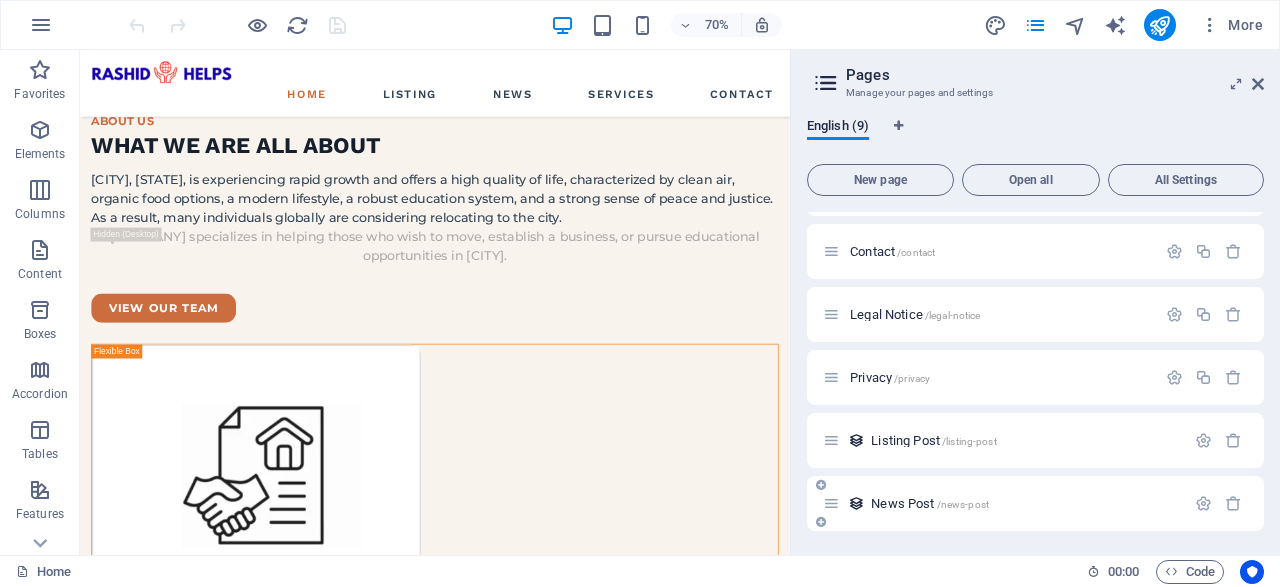 click on "News Post /news-post" at bounding box center (1025, 503) 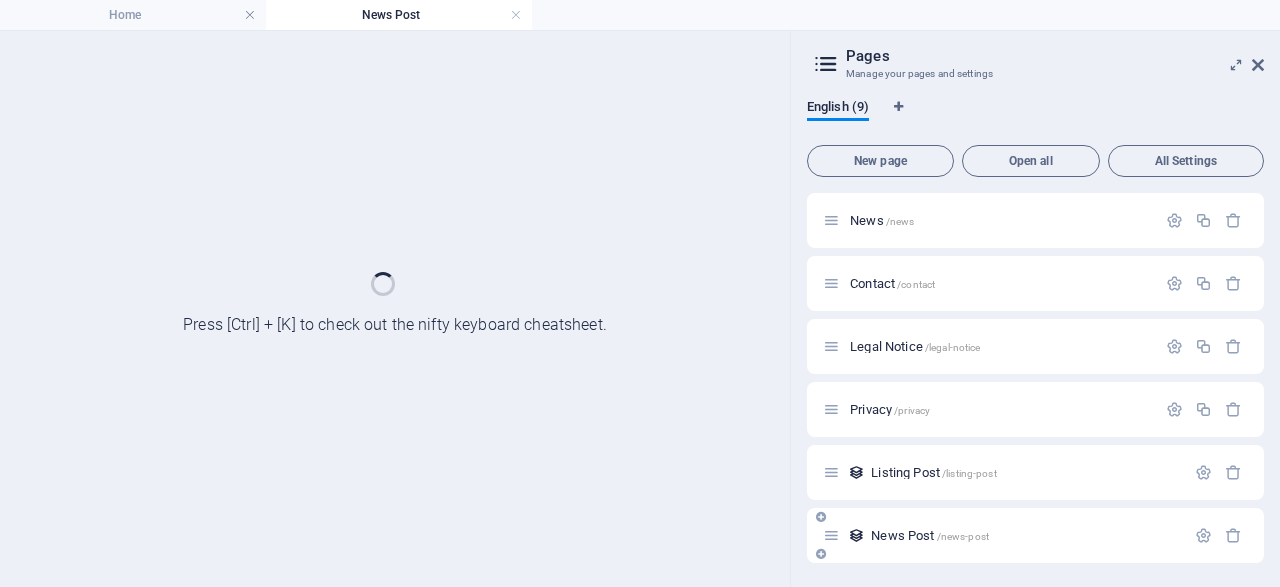 scroll, scrollTop: 189, scrollLeft: 0, axis: vertical 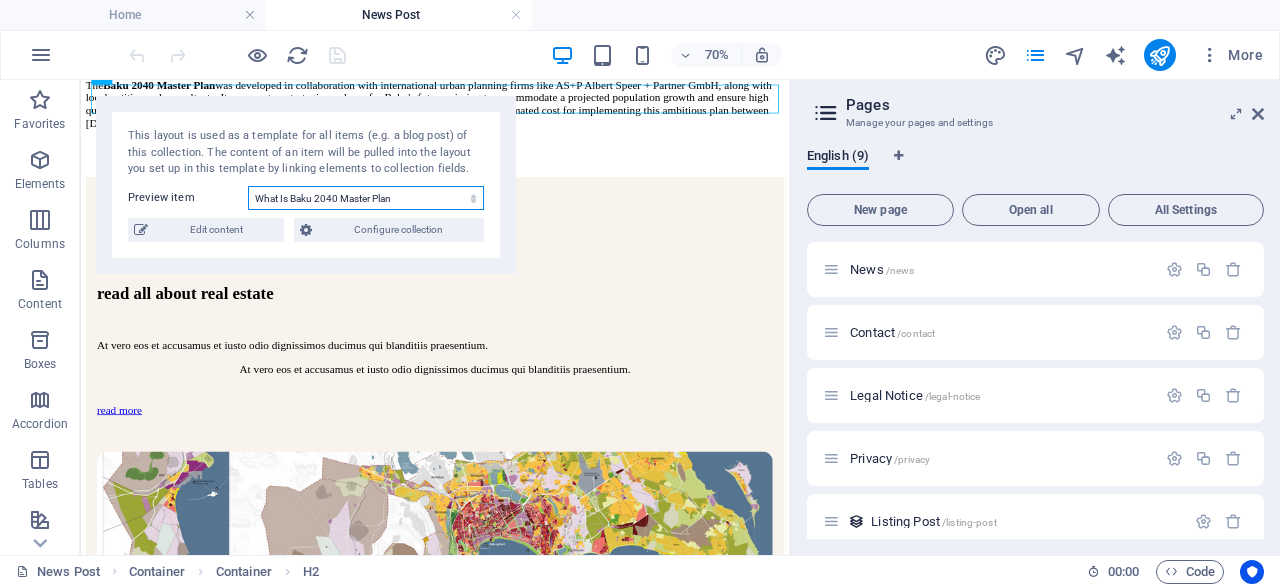 select on "6884dbfeb9ed1bcfcc05d641" 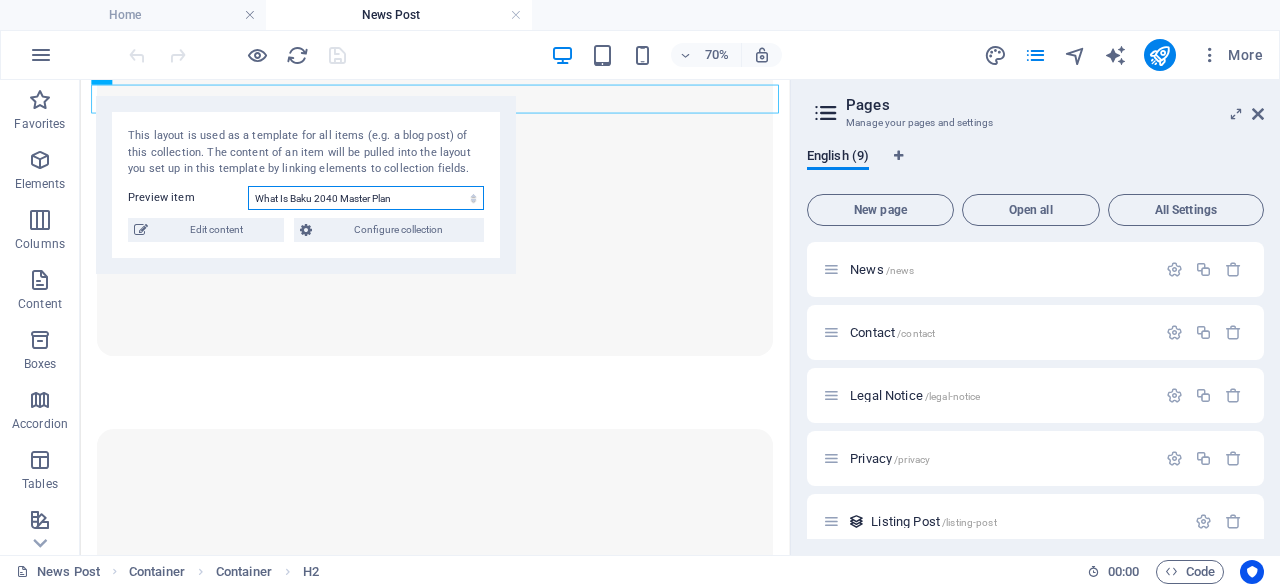 scroll, scrollTop: 2009, scrollLeft: 0, axis: vertical 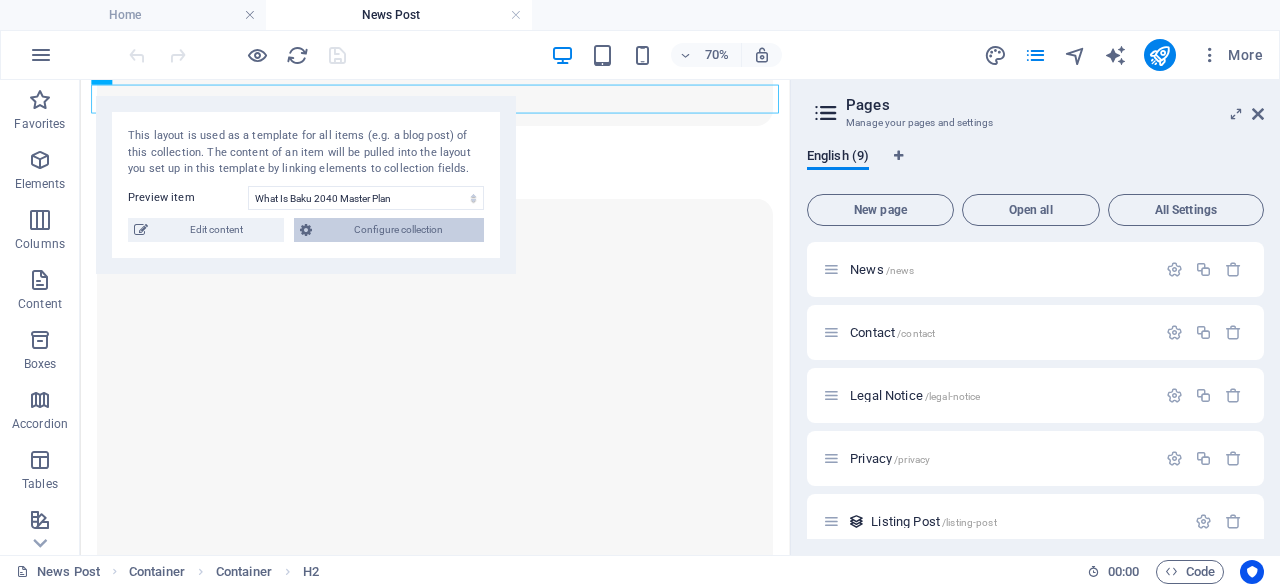 click on "Configure collection" at bounding box center (398, 230) 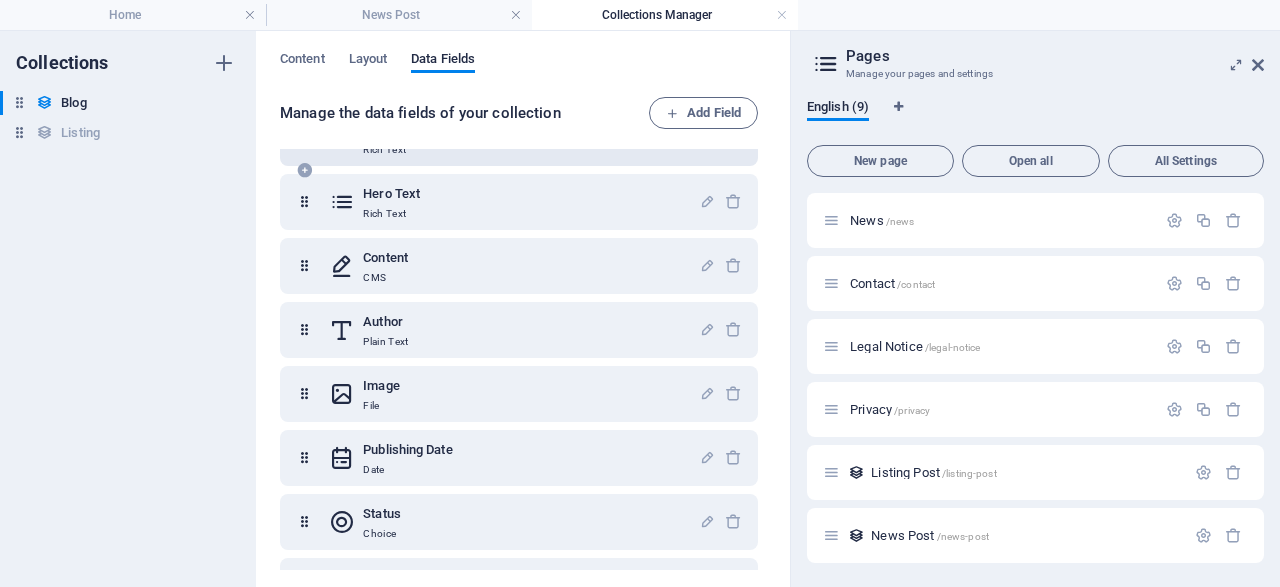 scroll, scrollTop: 288, scrollLeft: 0, axis: vertical 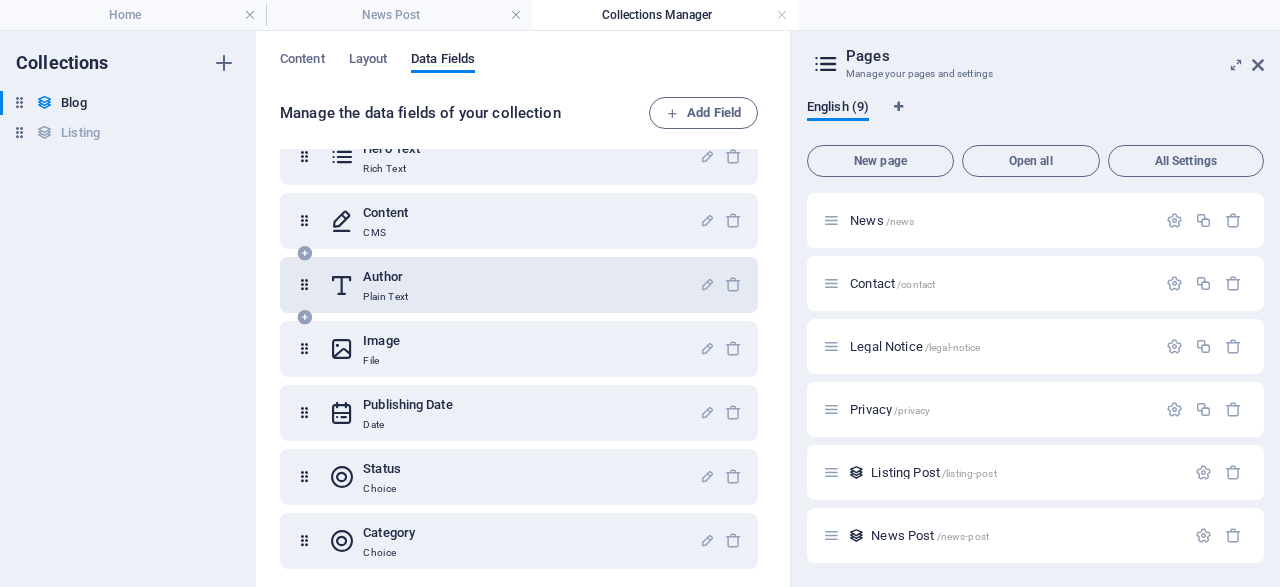 click on "Author Plain Text" at bounding box center [514, 285] 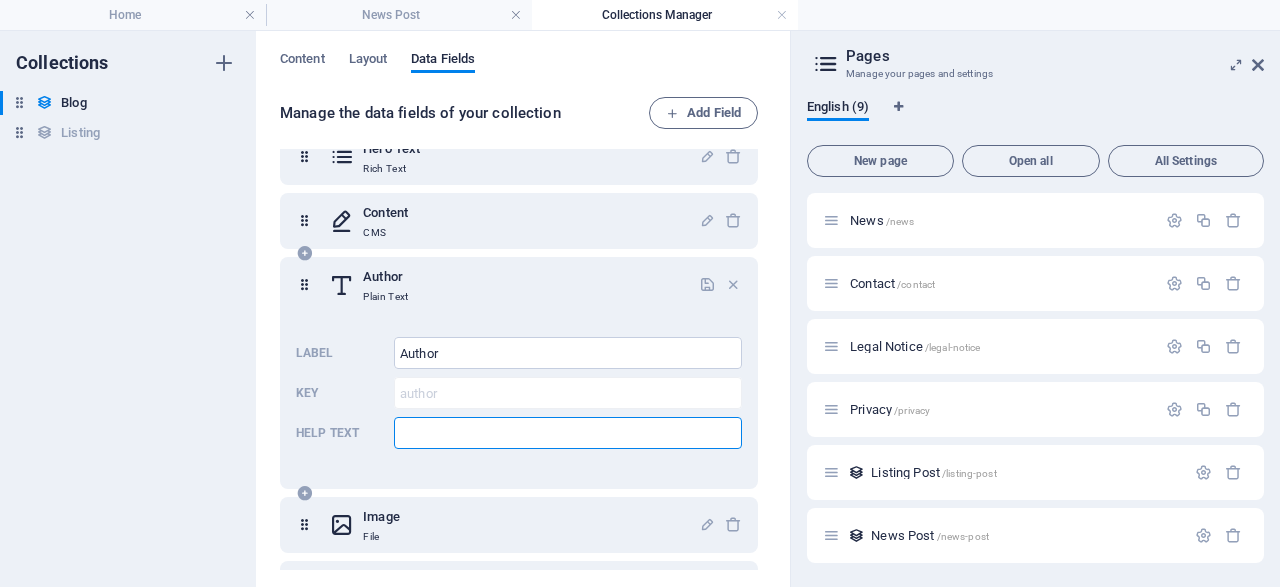 click at bounding box center [568, 433] 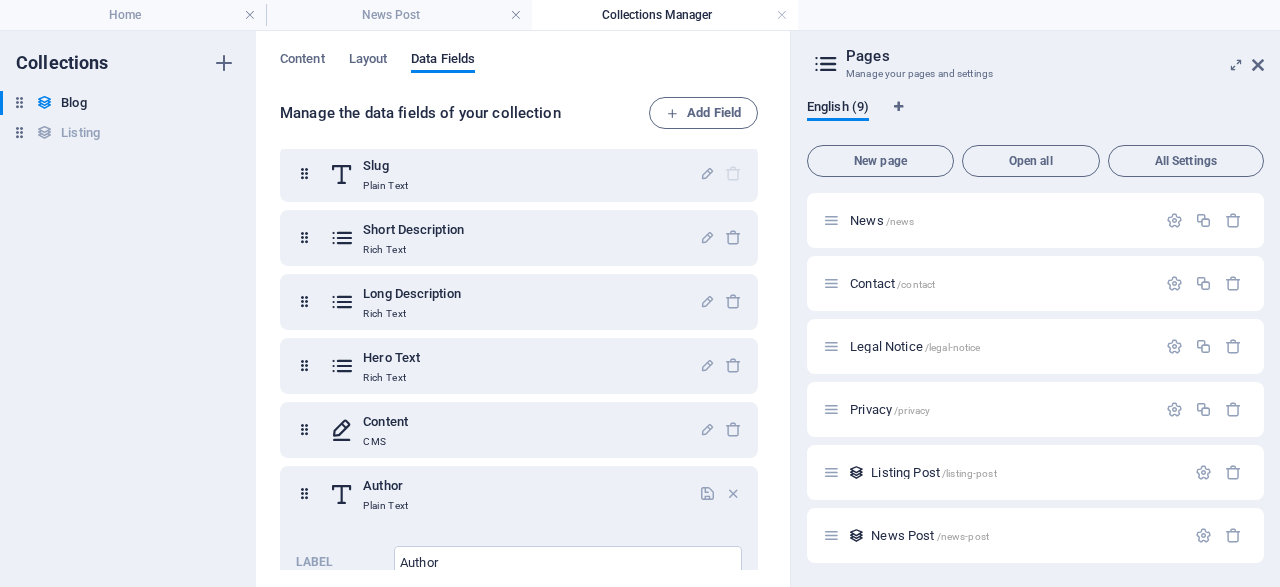 scroll, scrollTop: 0, scrollLeft: 0, axis: both 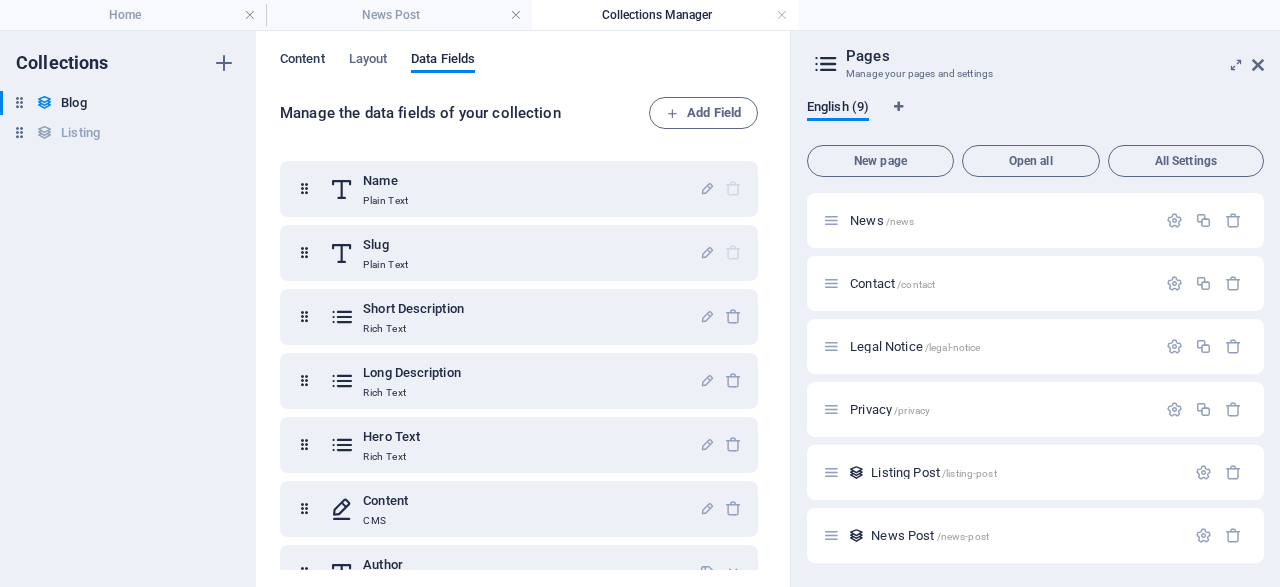 click on "Content" at bounding box center [302, 61] 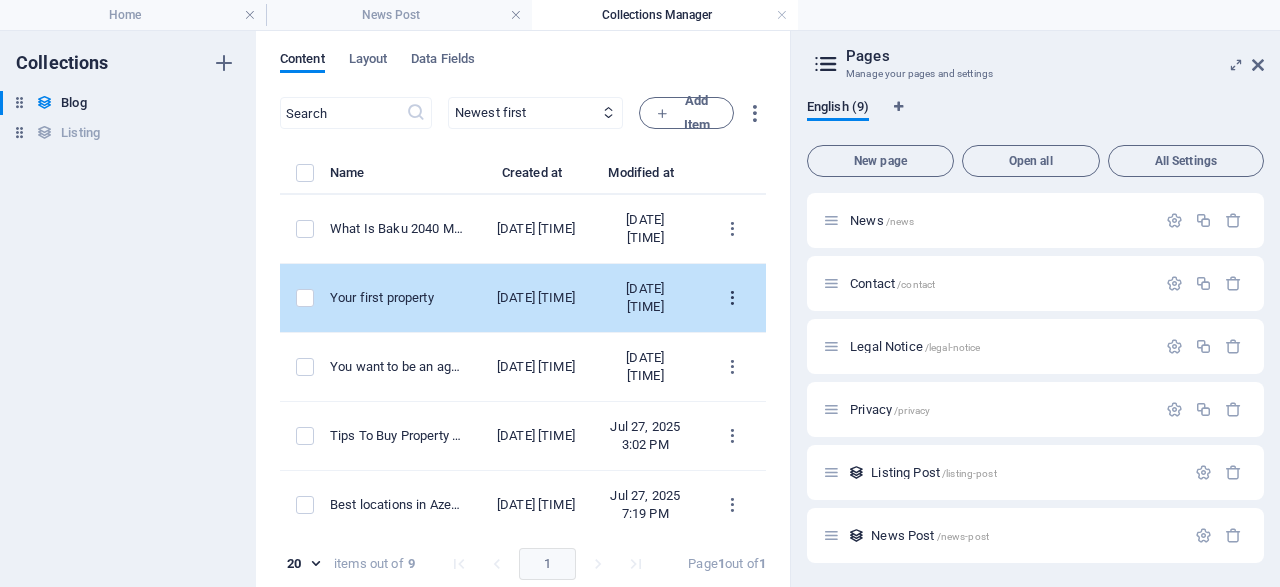 click at bounding box center (732, 298) 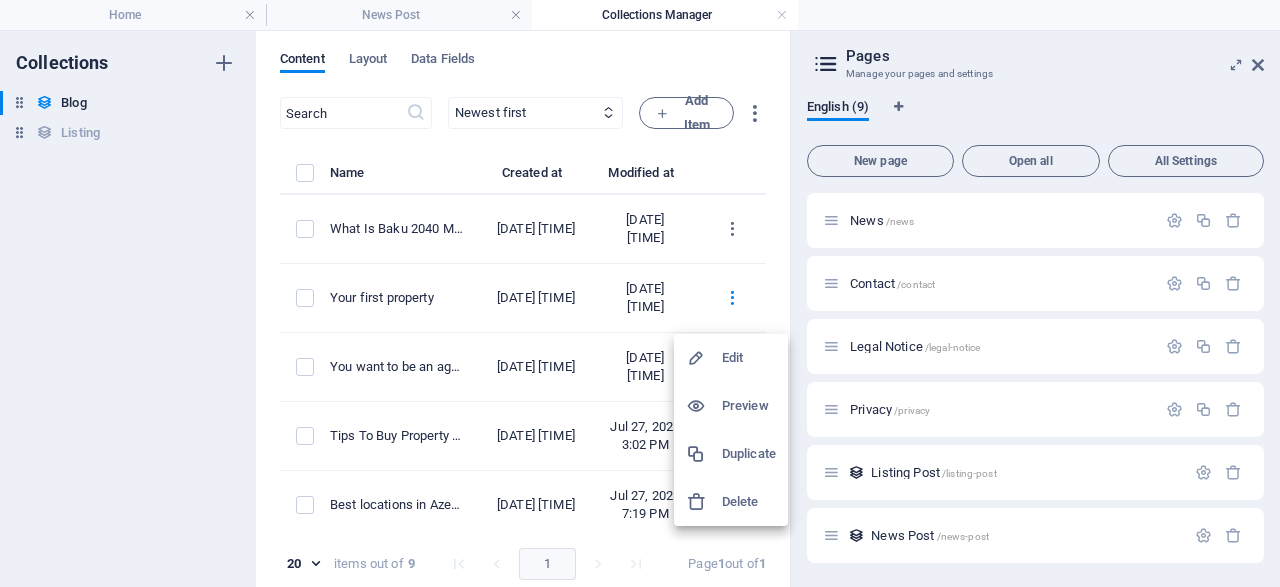 click on "Edit" at bounding box center (749, 358) 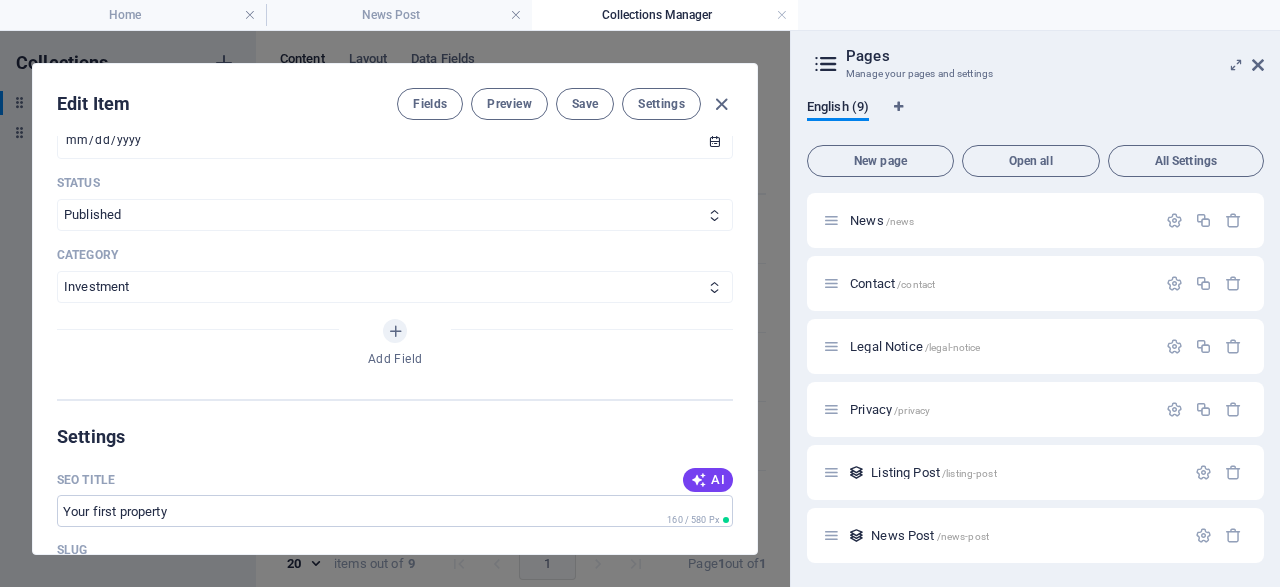 scroll, scrollTop: 1440, scrollLeft: 0, axis: vertical 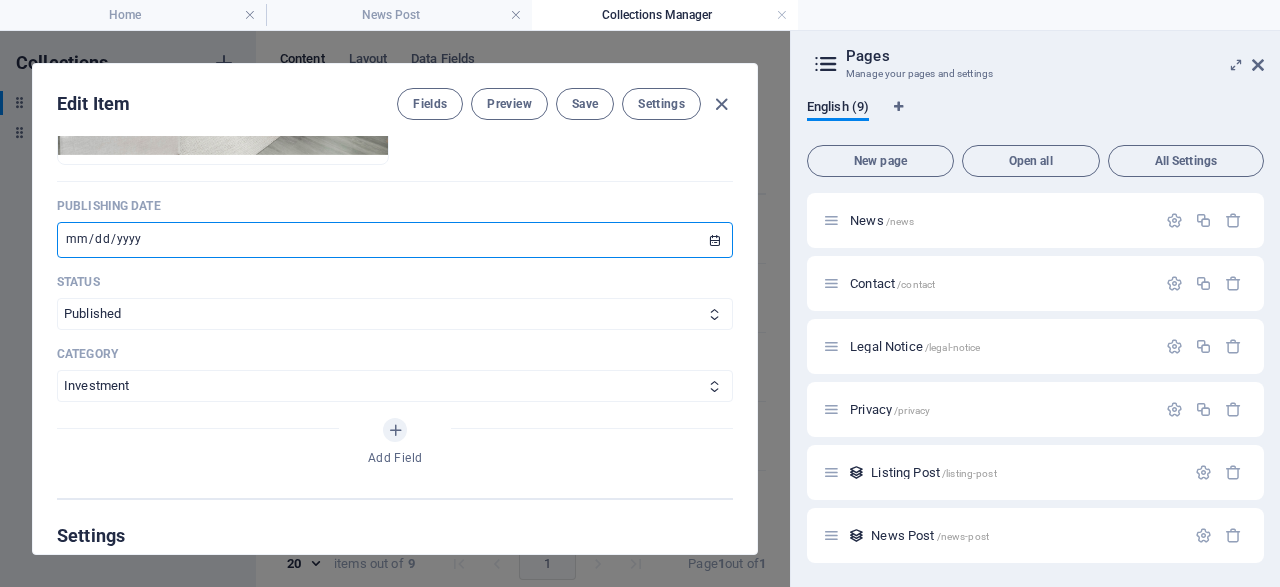 click on "[DATE]" at bounding box center (395, 240) 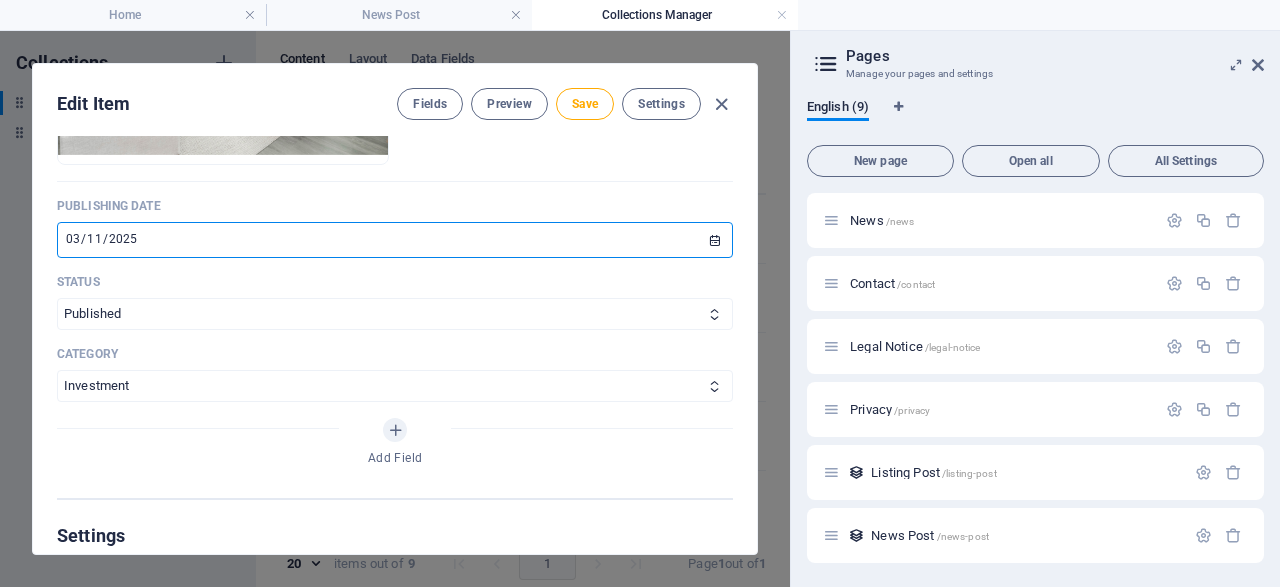 click on "2025-03-11" at bounding box center [395, 240] 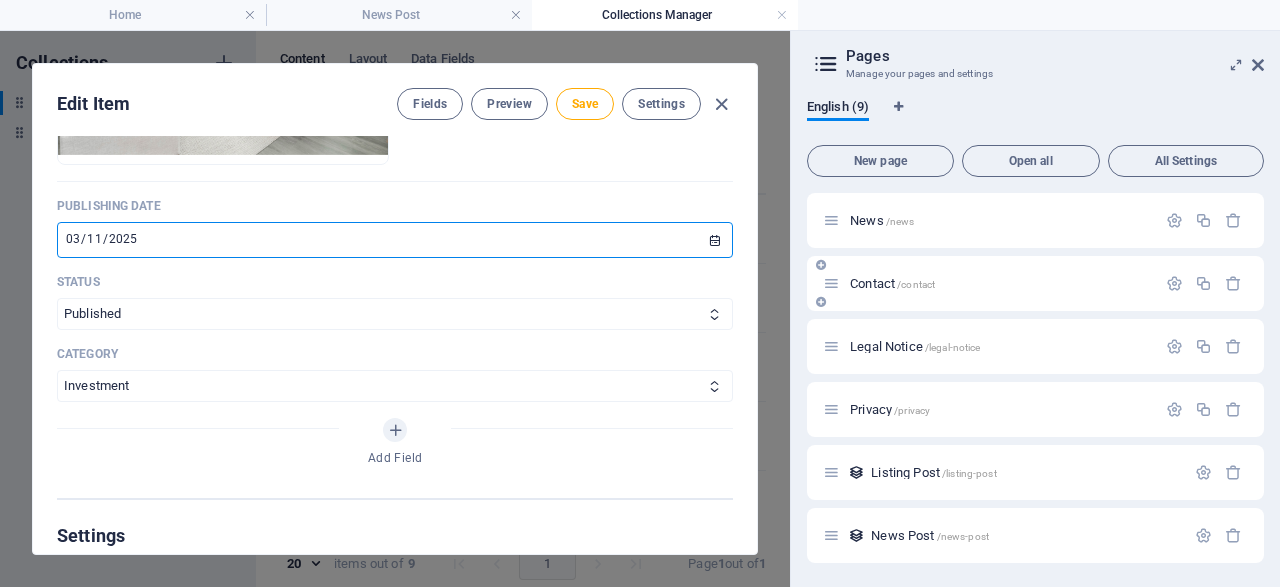 type on "2025-07-11" 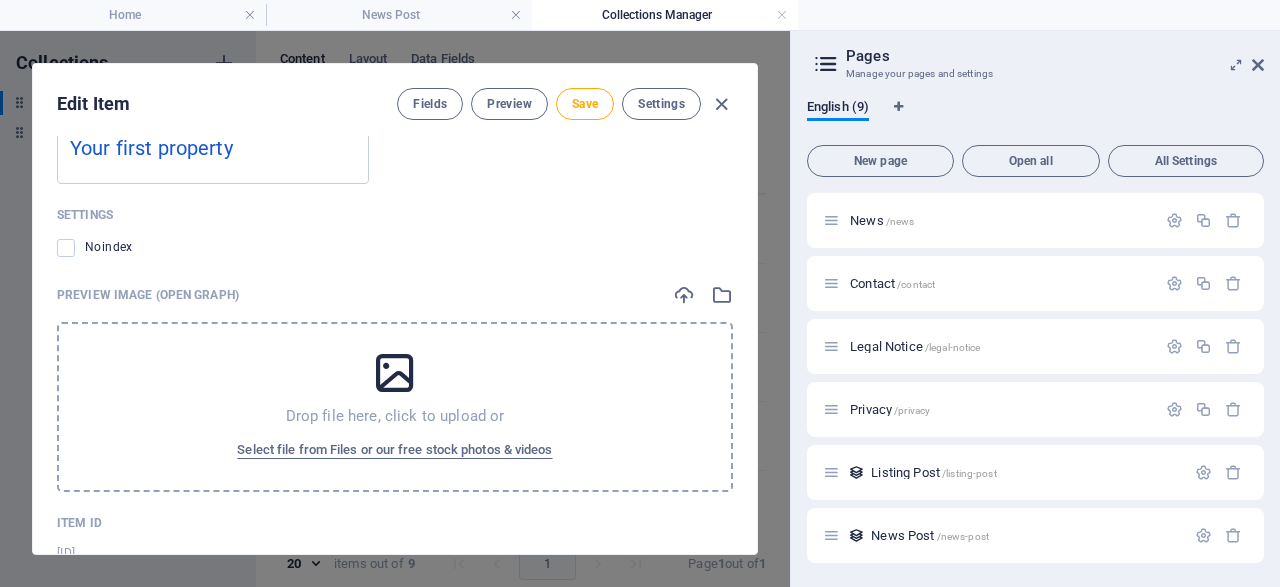 scroll, scrollTop: 2507, scrollLeft: 0, axis: vertical 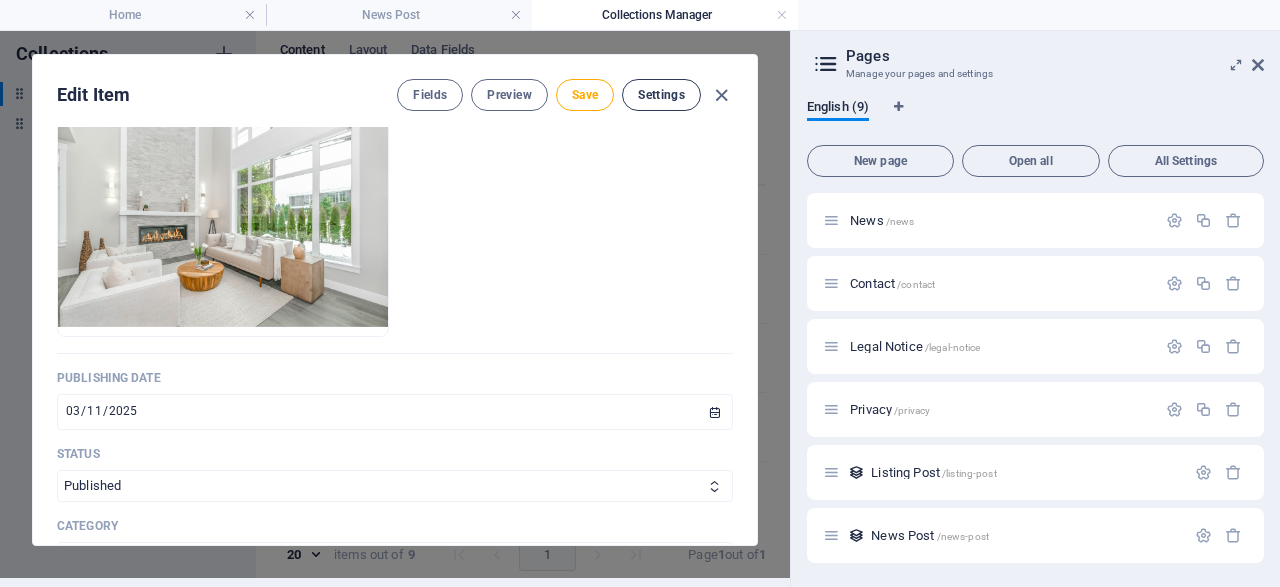 click on "Settings" at bounding box center [661, 95] 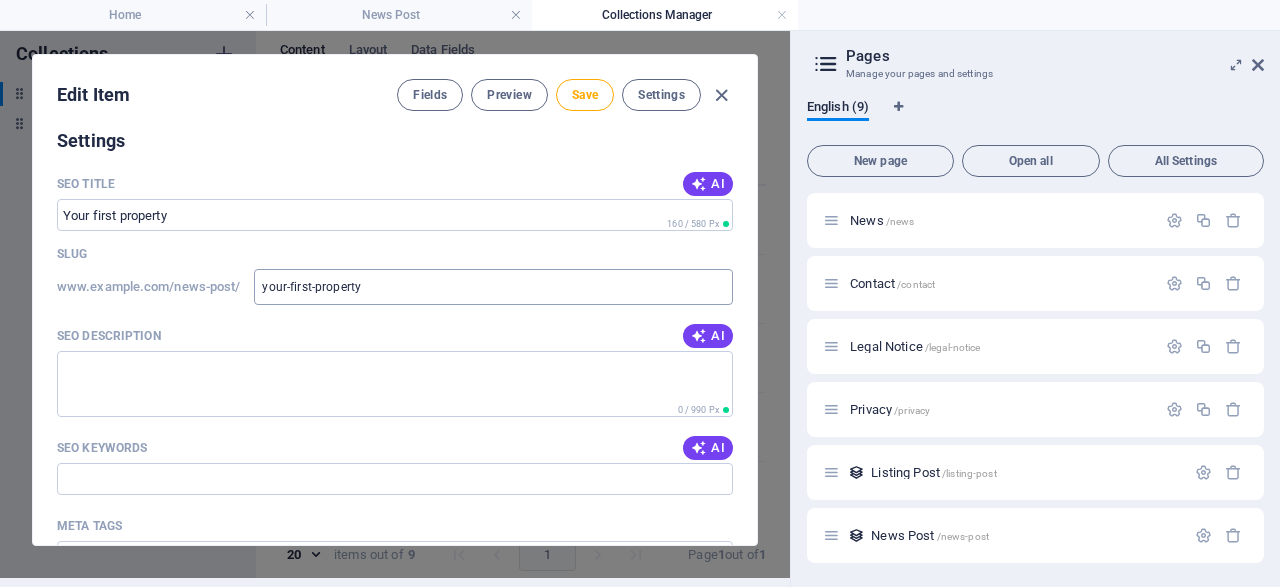 scroll, scrollTop: 1827, scrollLeft: 0, axis: vertical 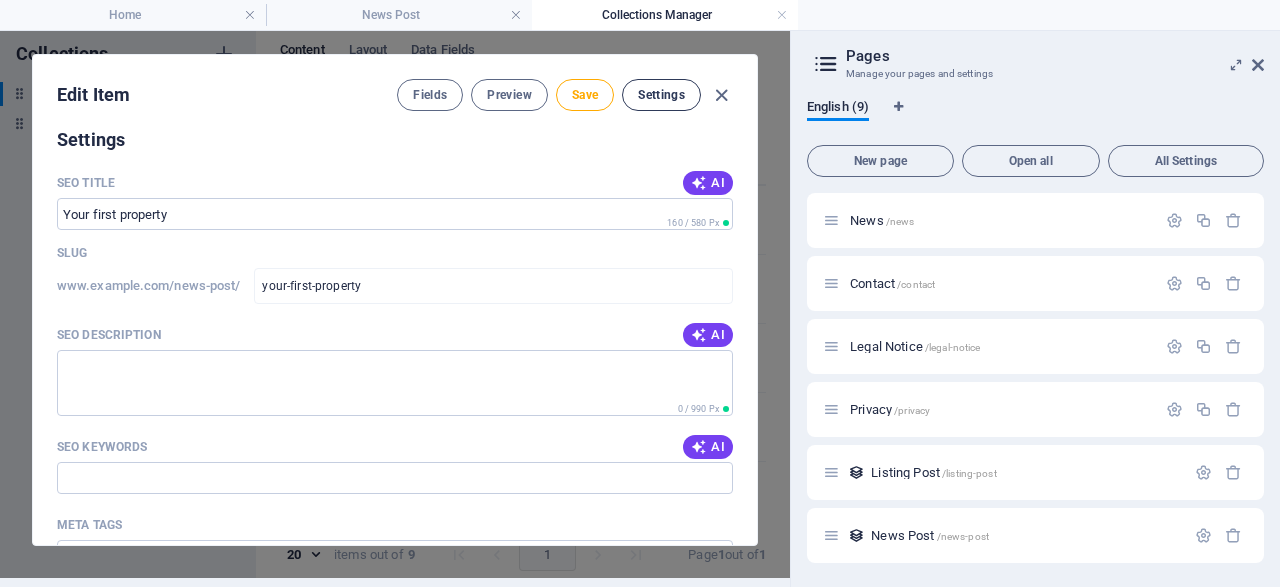 click on "Settings" at bounding box center (661, 95) 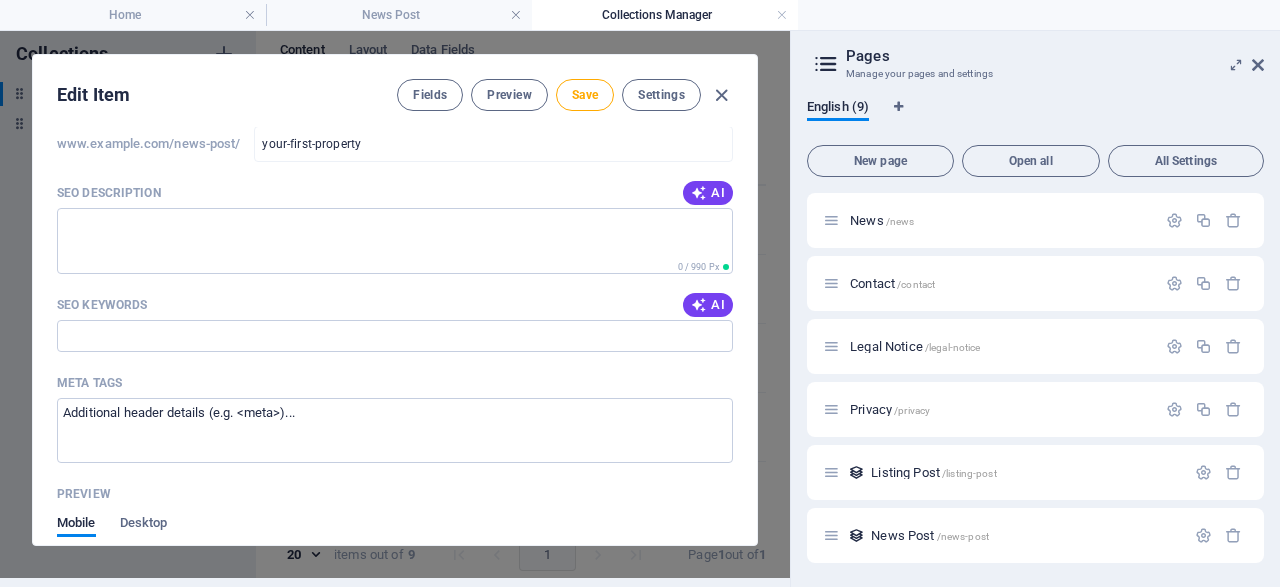 scroll, scrollTop: 2019, scrollLeft: 0, axis: vertical 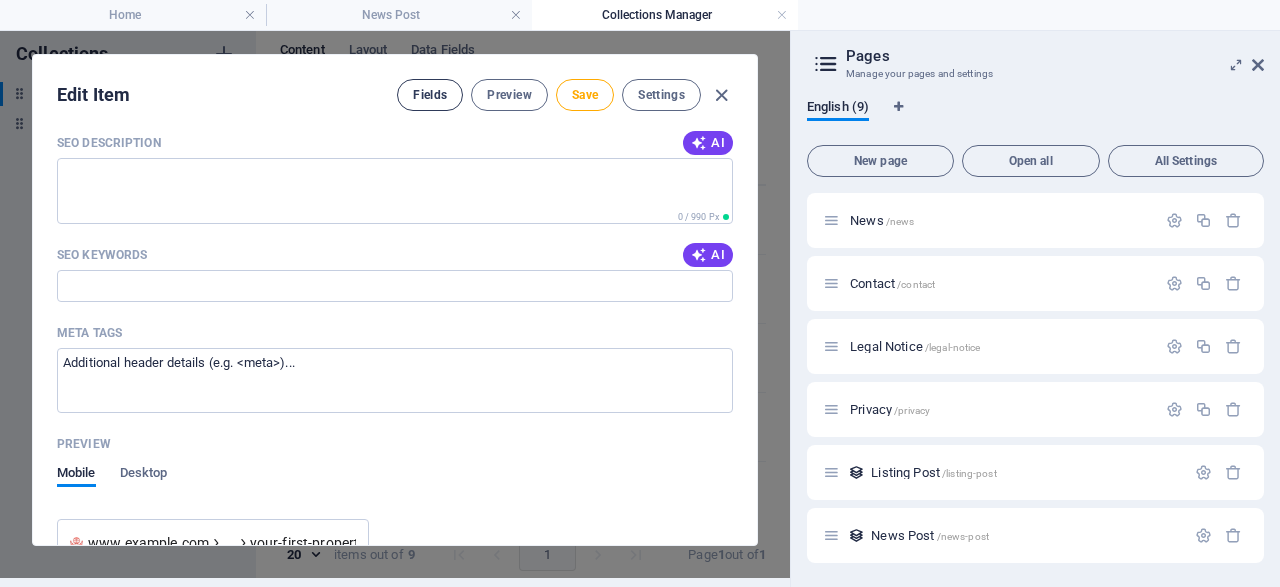 click on "Fields" at bounding box center [430, 95] 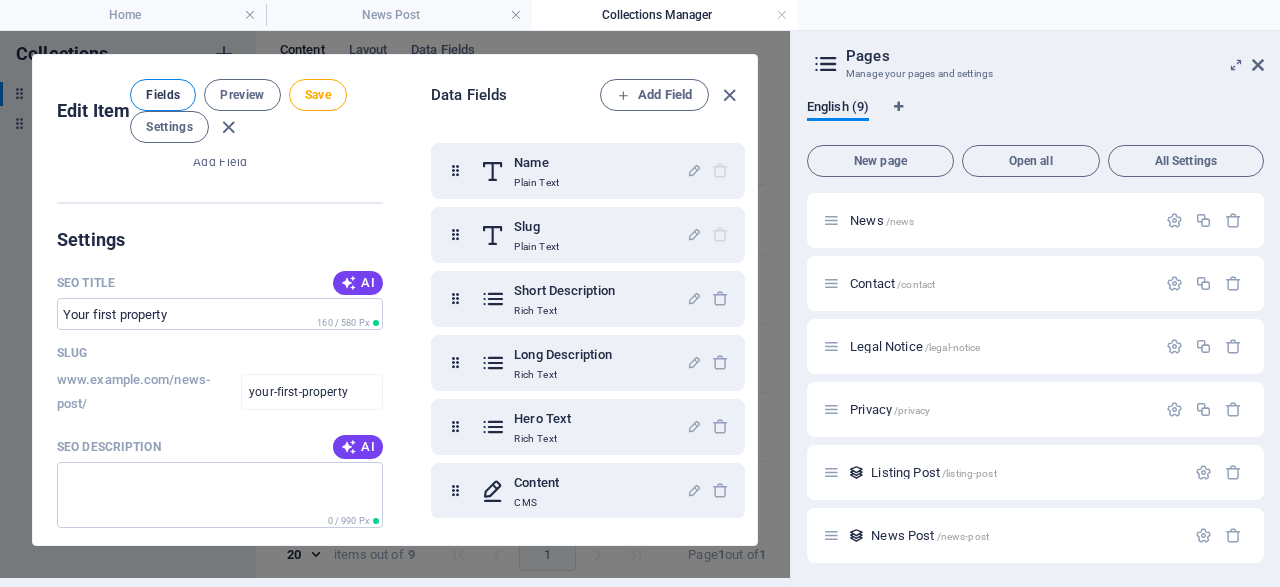 scroll, scrollTop: 2291, scrollLeft: 0, axis: vertical 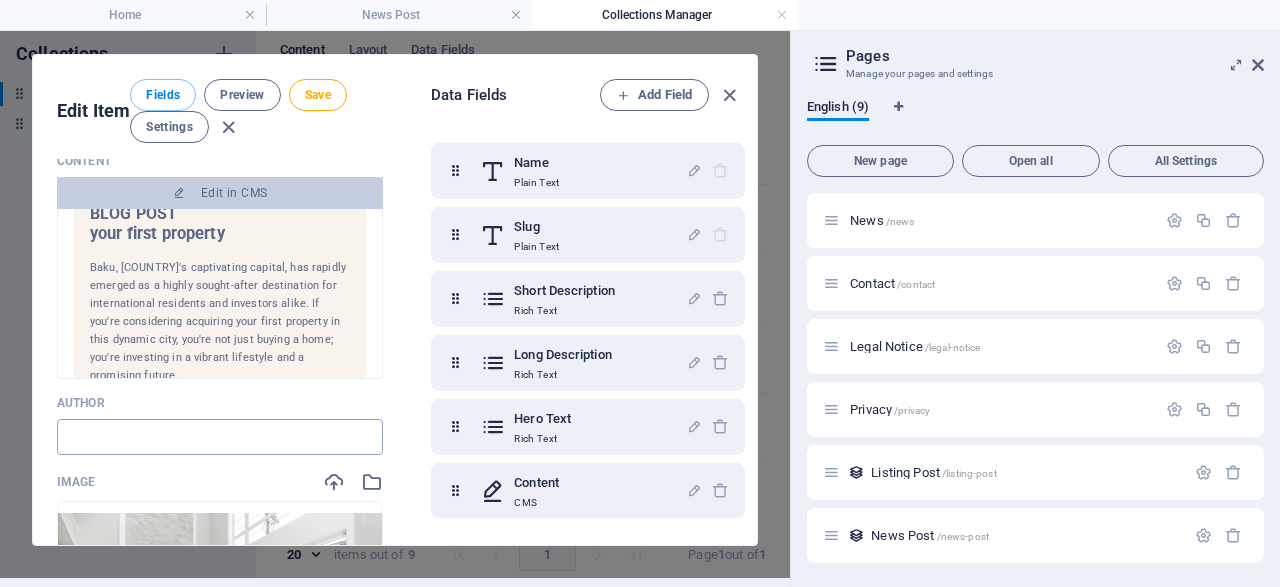 click at bounding box center (220, 437) 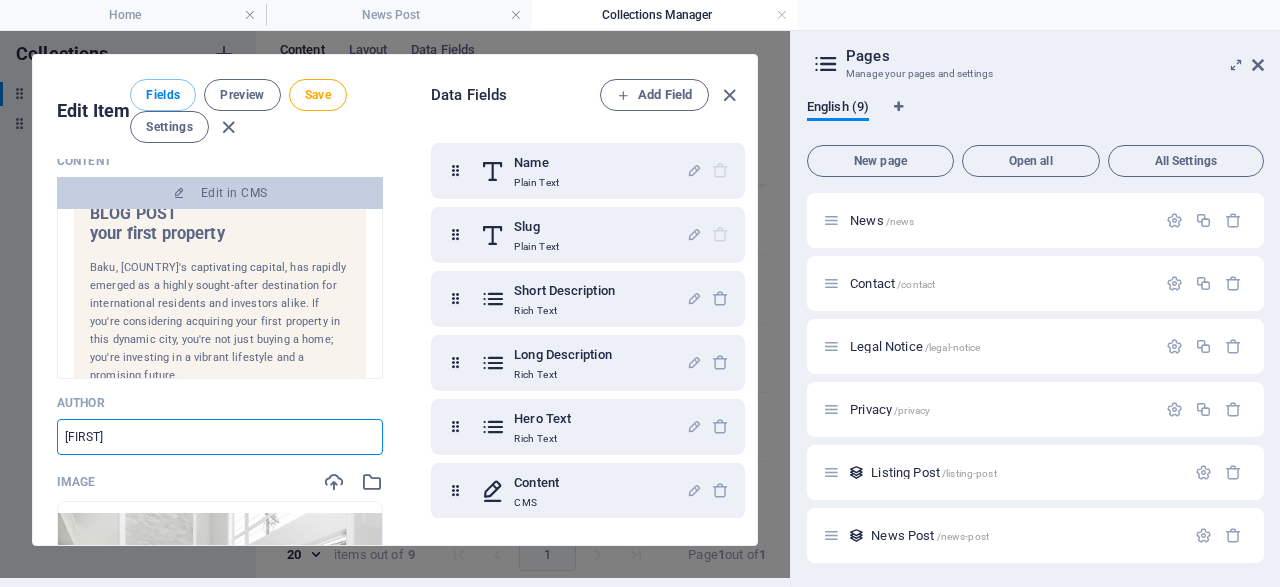 type on "Rashid" 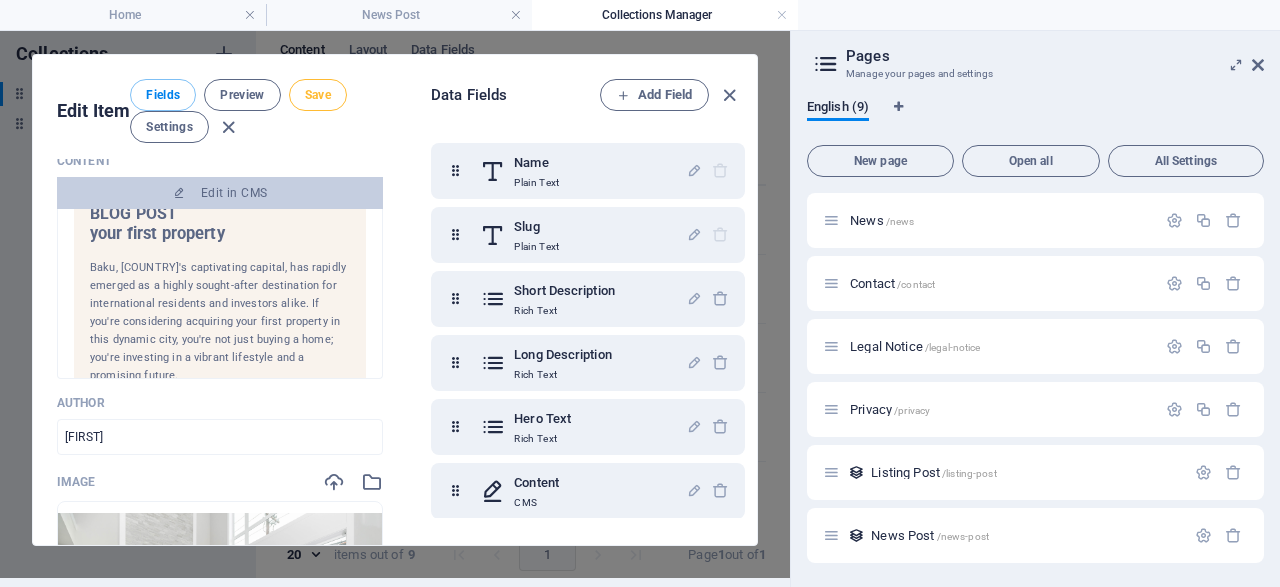 click on "Save" at bounding box center (318, 95) 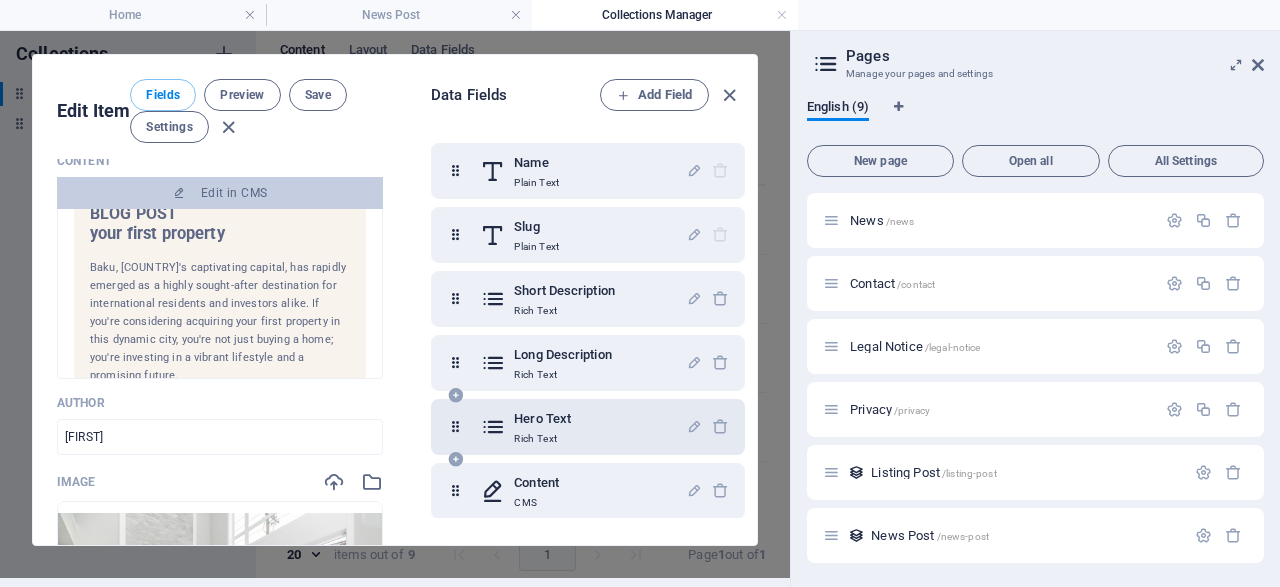 scroll, scrollTop: 401, scrollLeft: 0, axis: vertical 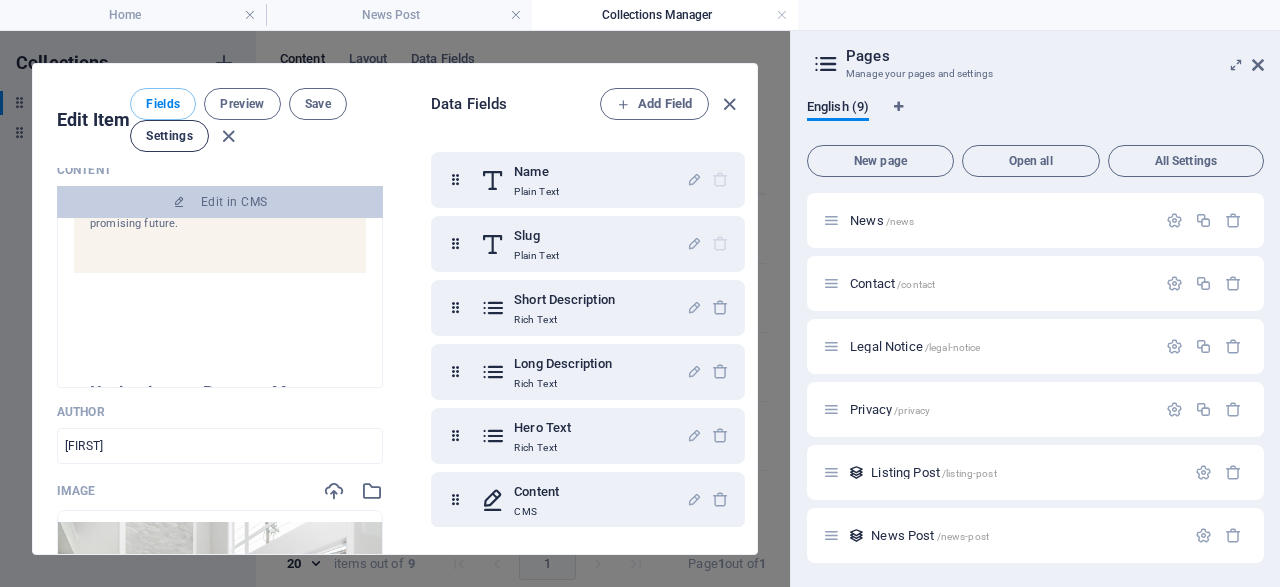 click on "Settings" at bounding box center (169, 136) 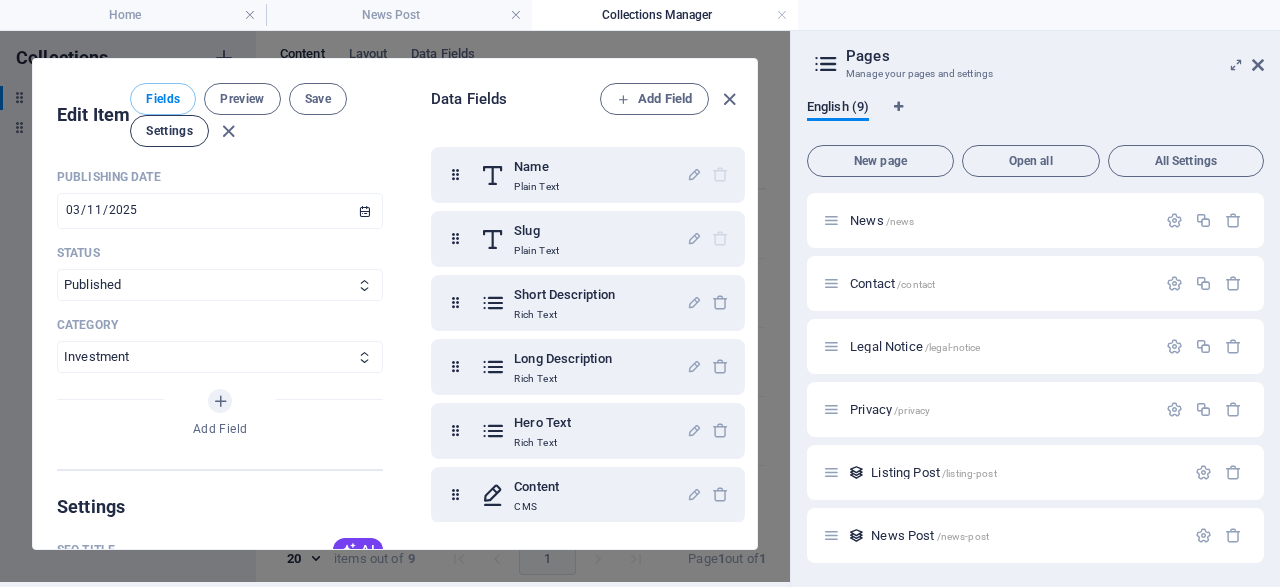 scroll, scrollTop: 2004, scrollLeft: 0, axis: vertical 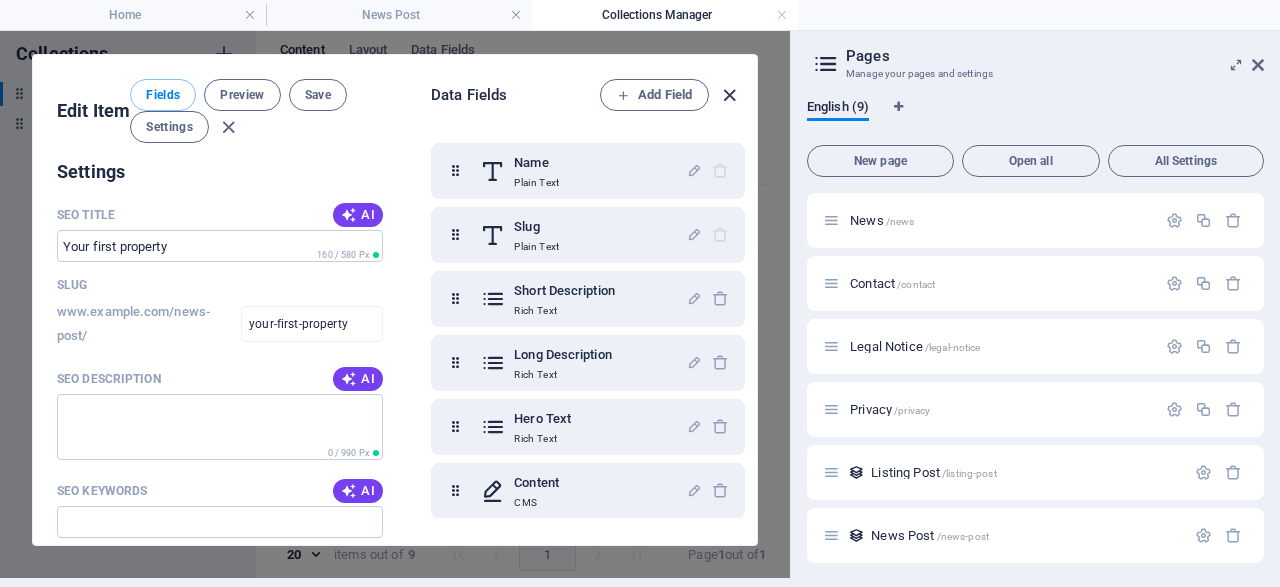 click at bounding box center [729, 95] 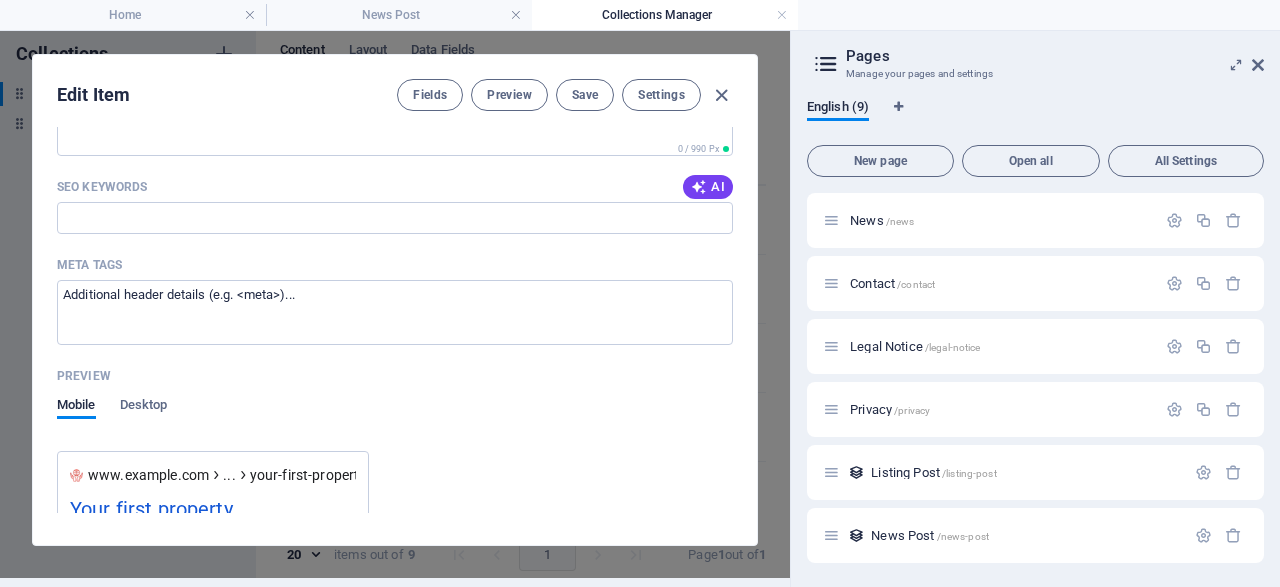 scroll, scrollTop: 1827, scrollLeft: 0, axis: vertical 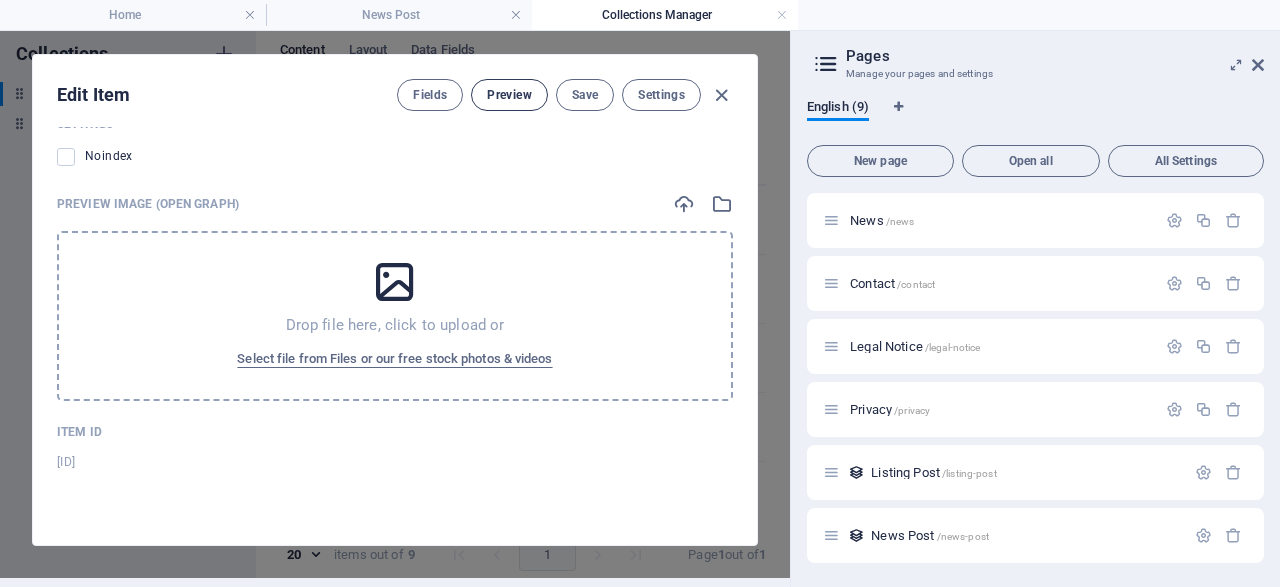 click on "Preview" at bounding box center [509, 95] 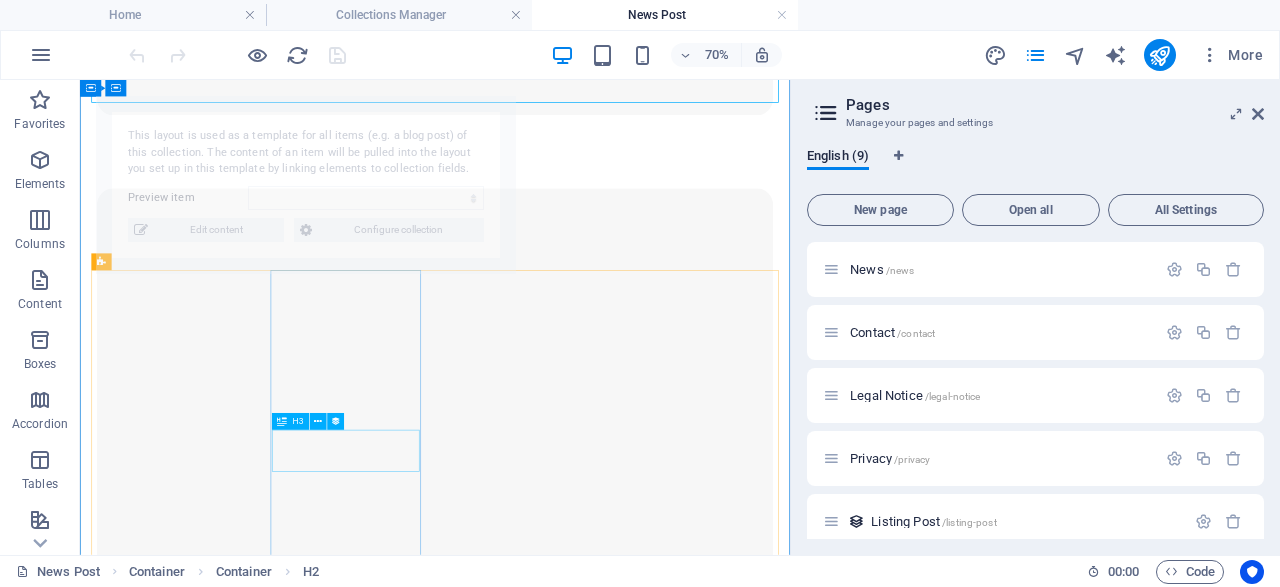 select on "6884dbfeb9ed1bcfcc05d641" 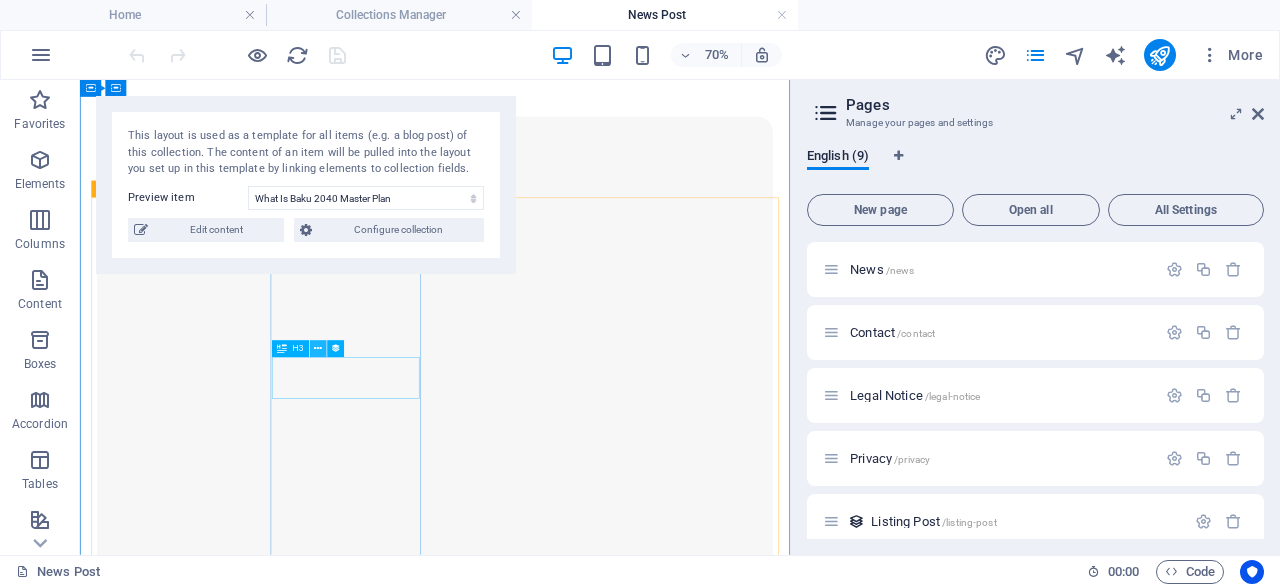 click at bounding box center (318, 348) 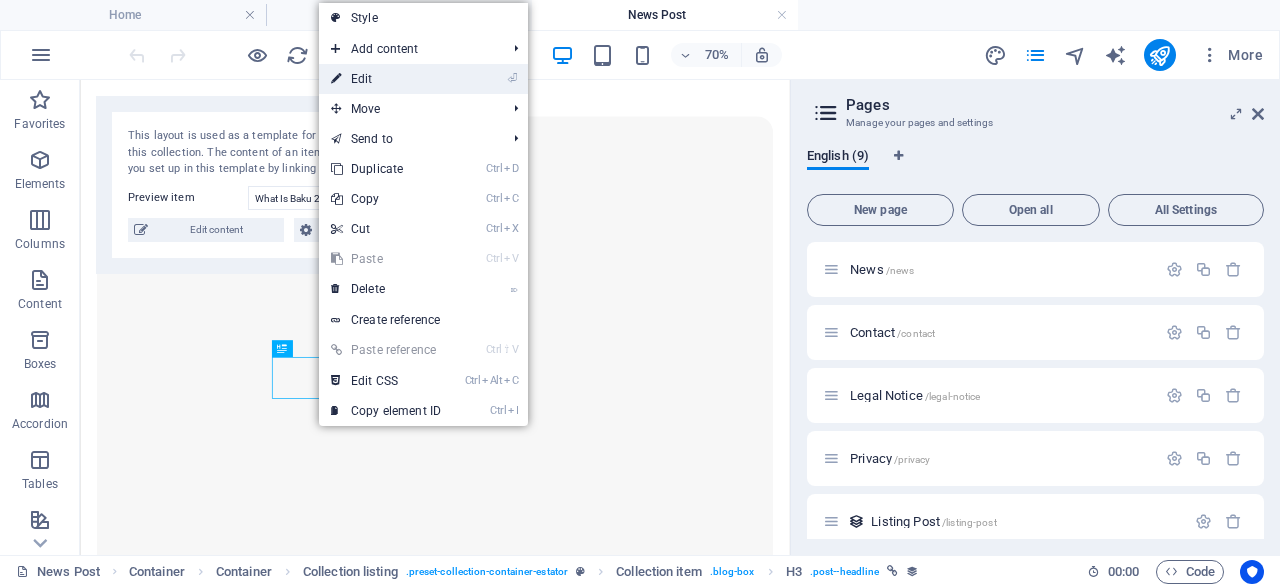 click on "⏎  Edit" at bounding box center [386, 79] 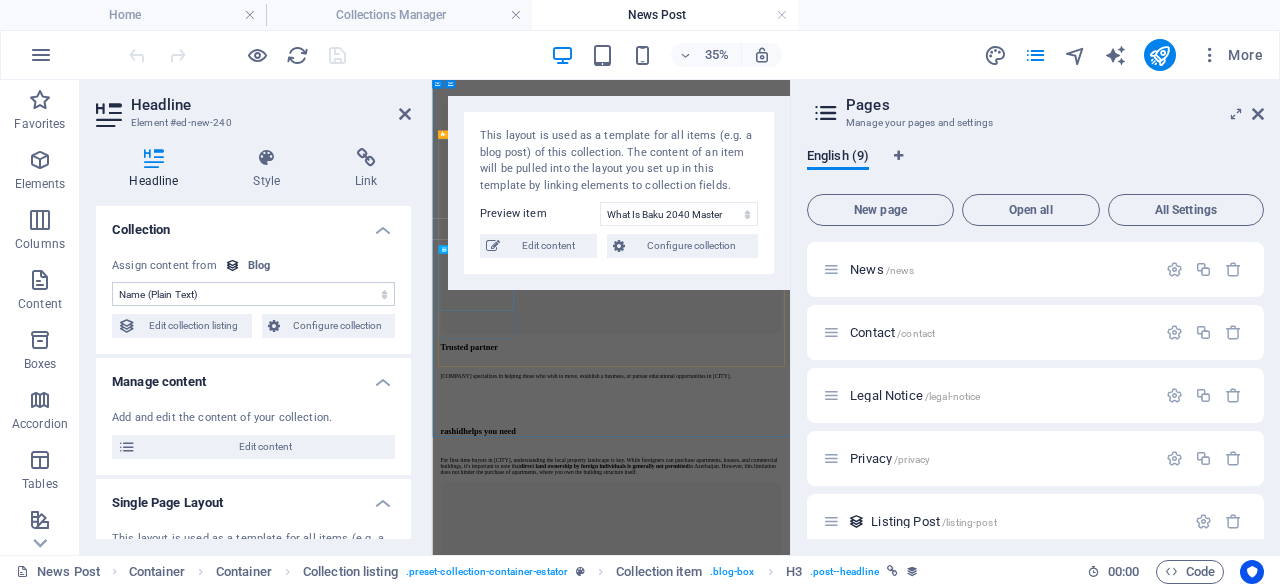 scroll, scrollTop: 2136, scrollLeft: 0, axis: vertical 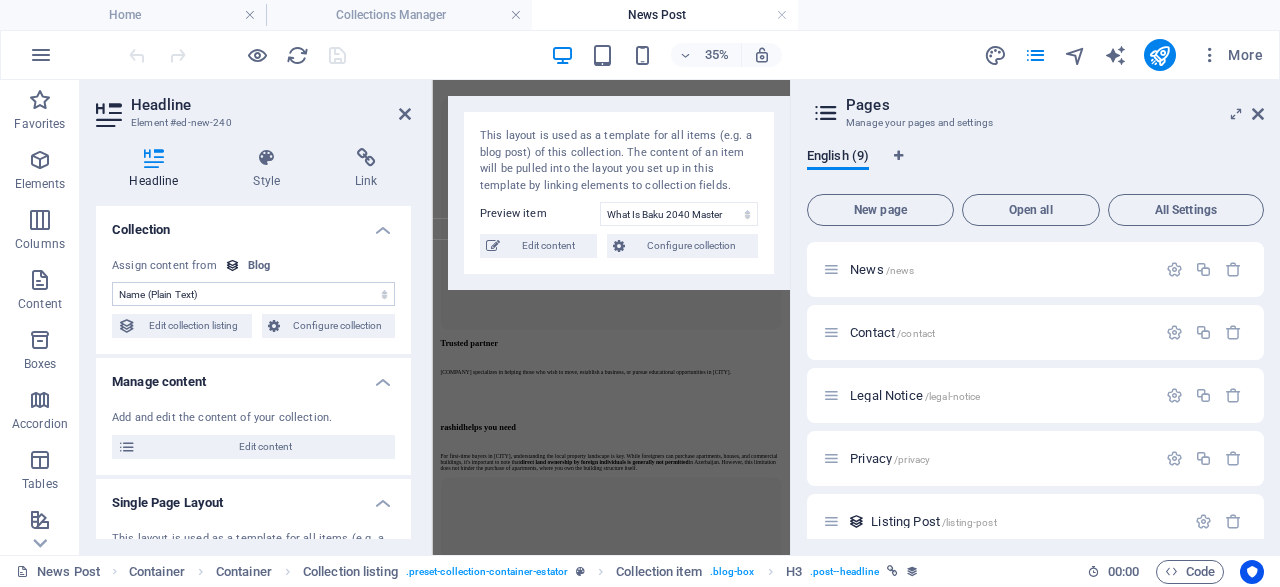 select on "remainStatic" 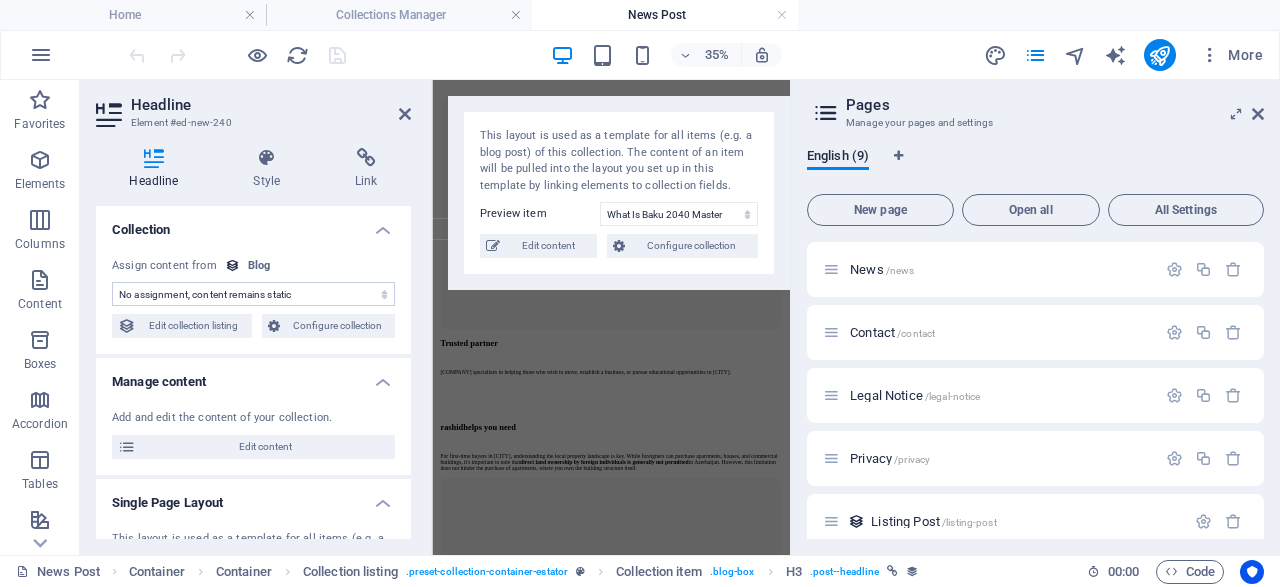 click on "No assignment, content remains static" at bounding box center [0, 0] 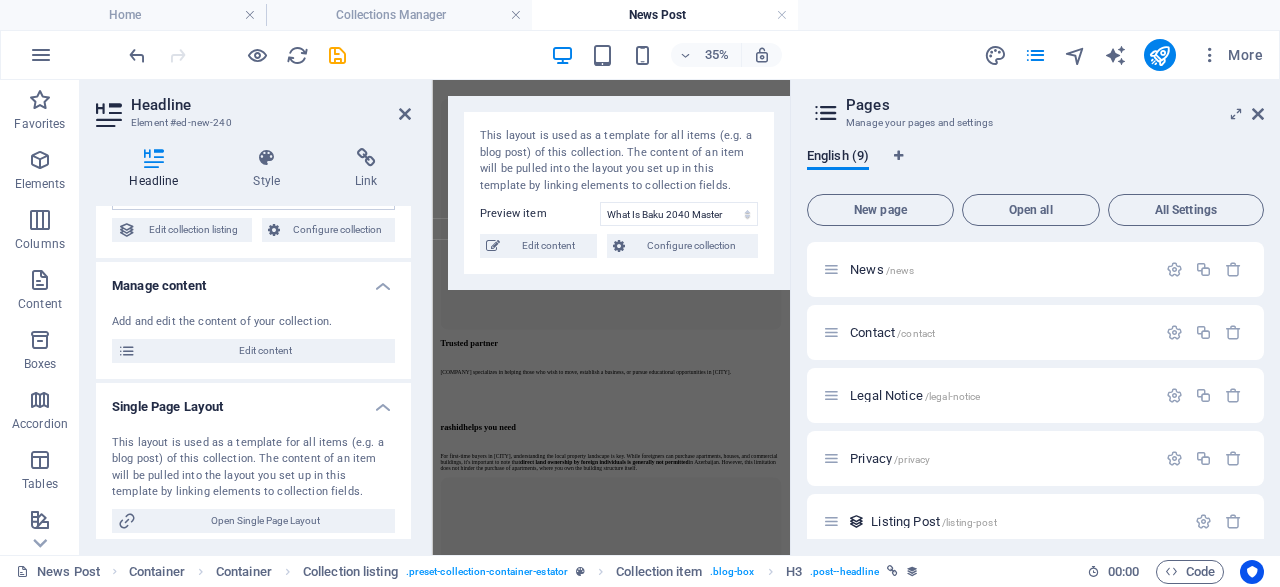 scroll, scrollTop: 0, scrollLeft: 0, axis: both 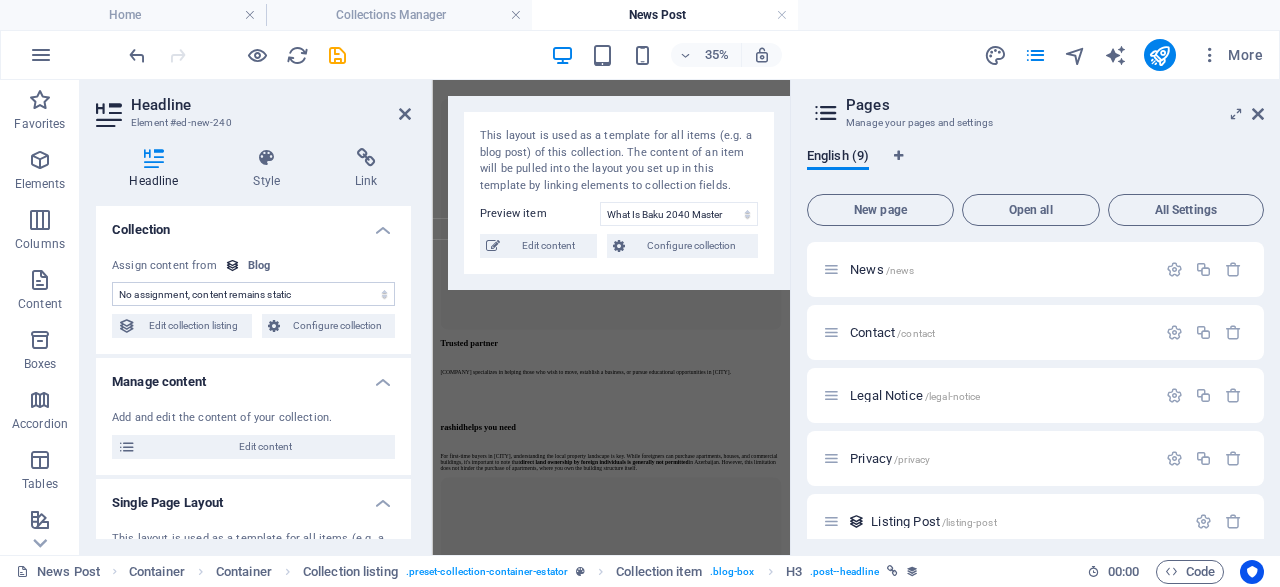 click on "No assignment, content remains static" at bounding box center (0, 0) 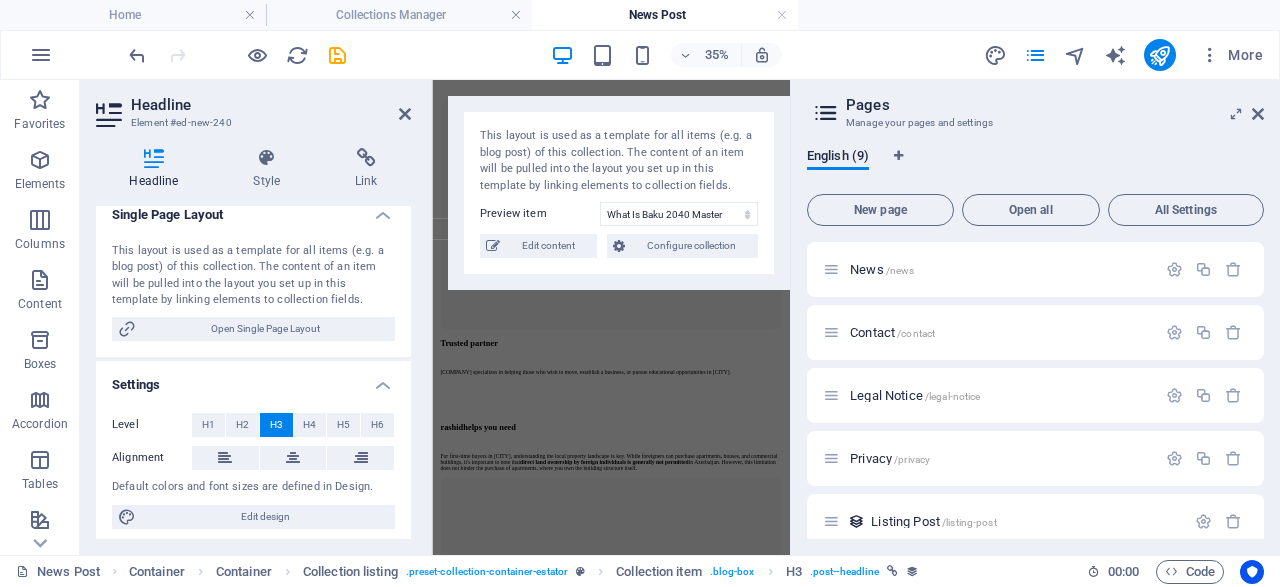 scroll, scrollTop: 294, scrollLeft: 0, axis: vertical 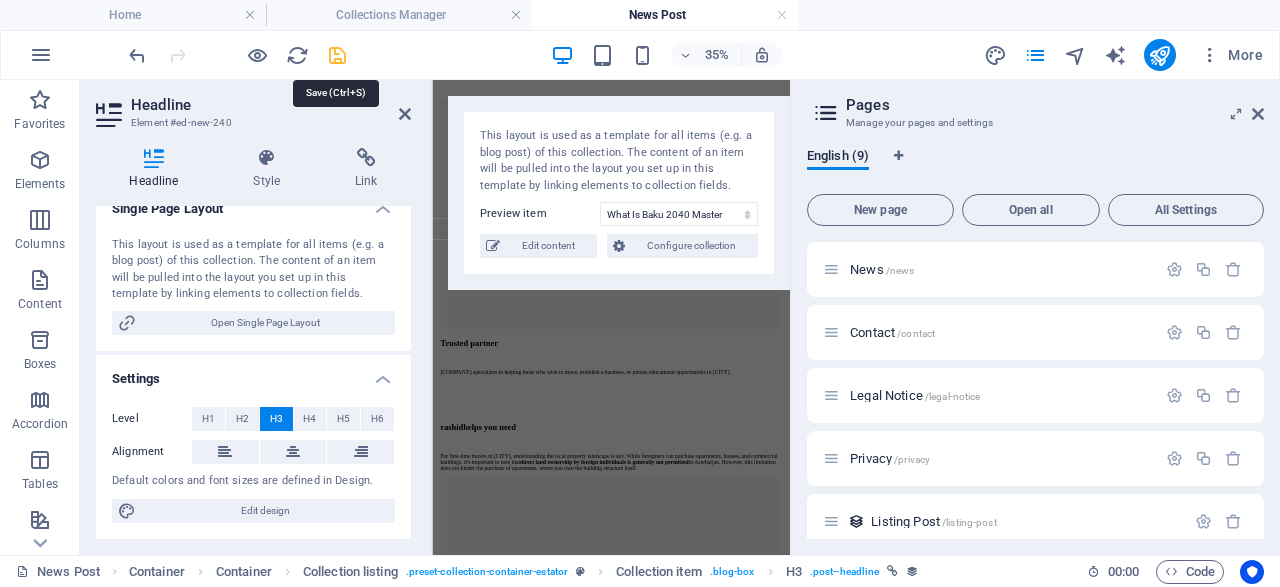 click at bounding box center [337, 55] 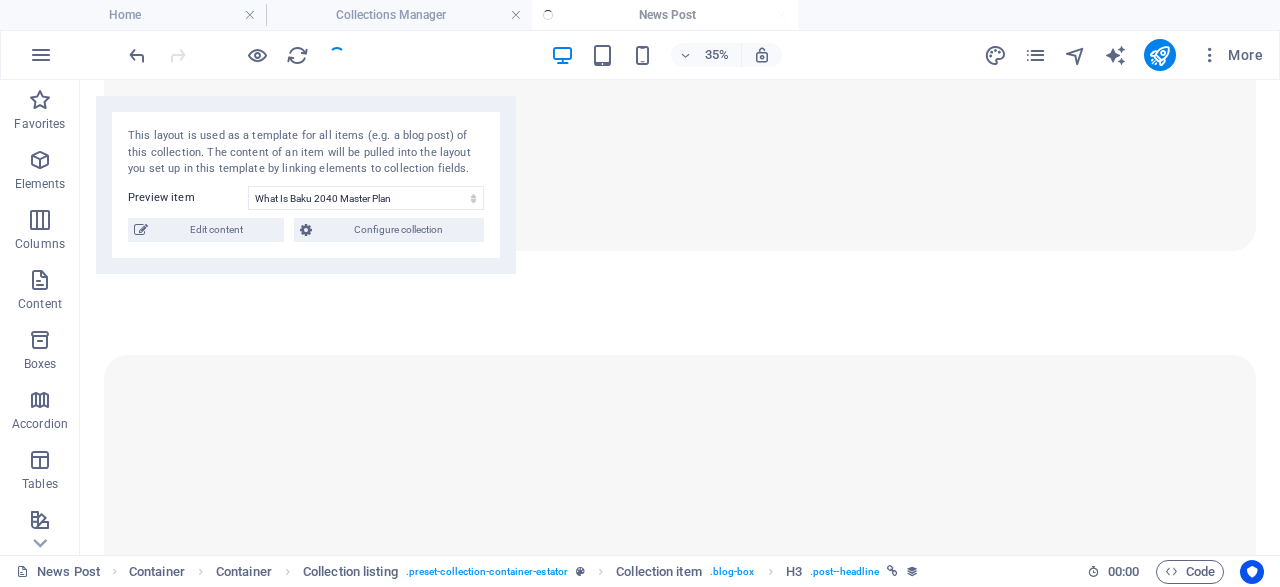scroll, scrollTop: 2342, scrollLeft: 0, axis: vertical 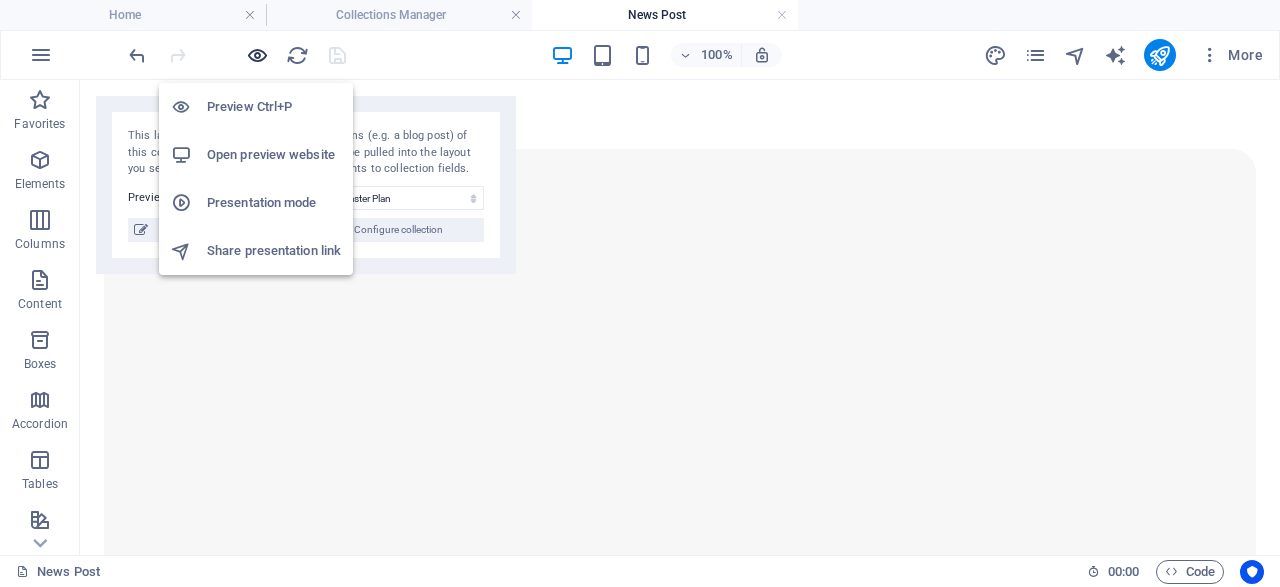 click at bounding box center [257, 55] 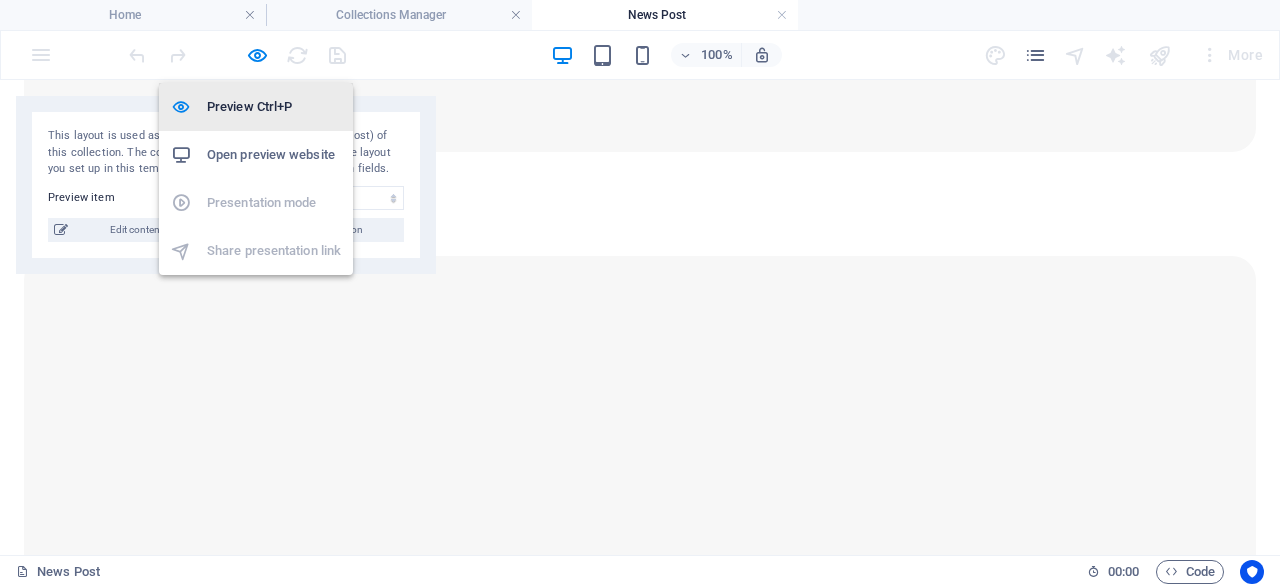 click on "Preview Ctrl+P" at bounding box center [274, 107] 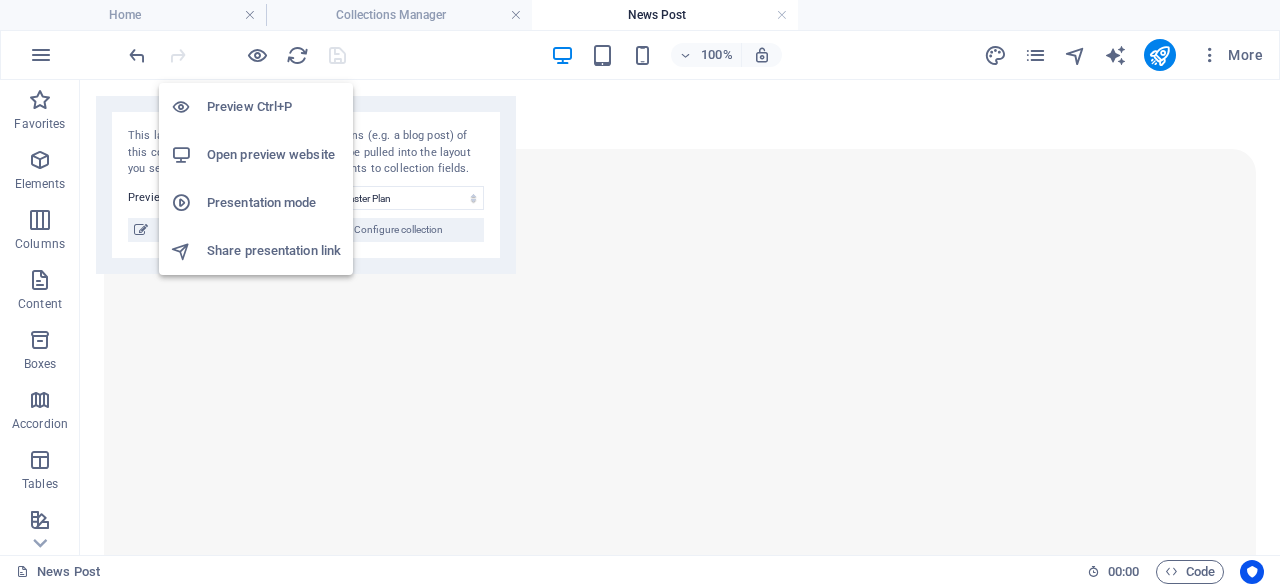 click on "Open preview website" at bounding box center [256, 155] 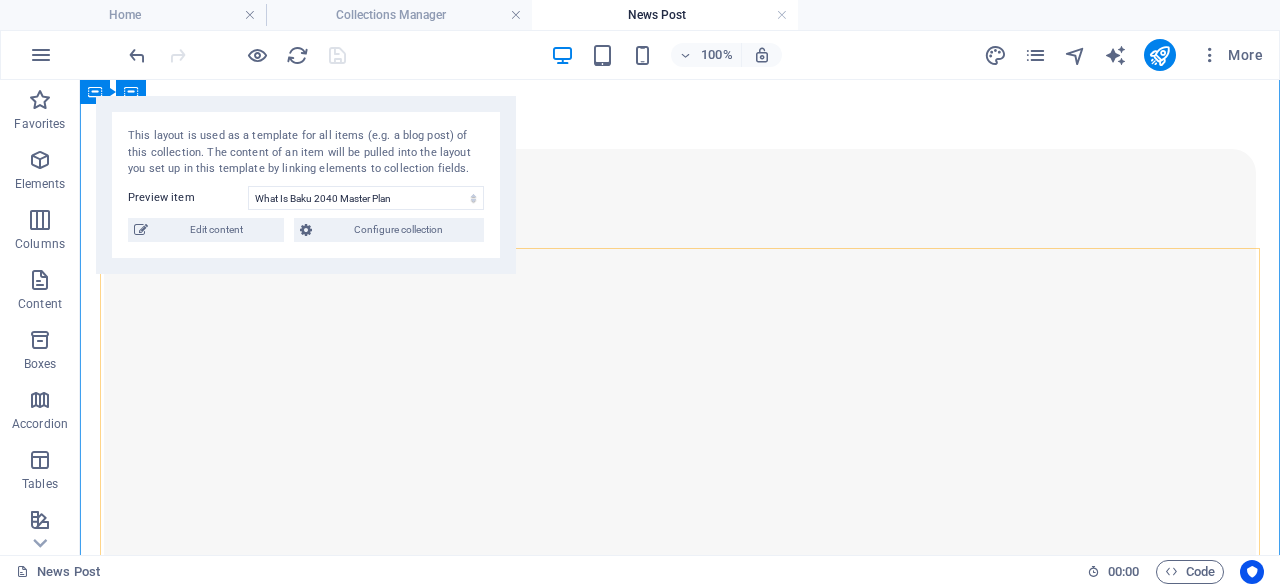 click on "Your first property The Master Plan encompasses the entire administrative territory of the capital. Read more Your first property Your First Property in Baku: A Gateway to a Thriving Lifestyle and Investment Read more Your first property At vero eos et accdmus et iusto odio et divimos et qui. Read more Your first property At vero eos et accdmus et iusto odio et divimos et qui. Read more  Vorherige Nächste" at bounding box center [680, 3415] 